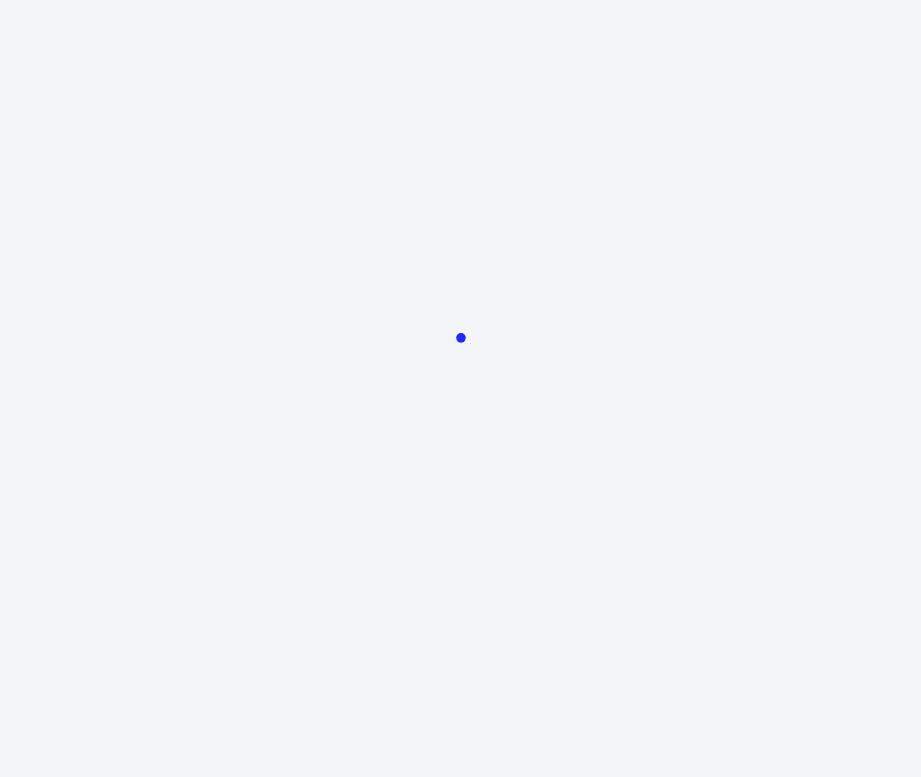 scroll, scrollTop: 0, scrollLeft: 0, axis: both 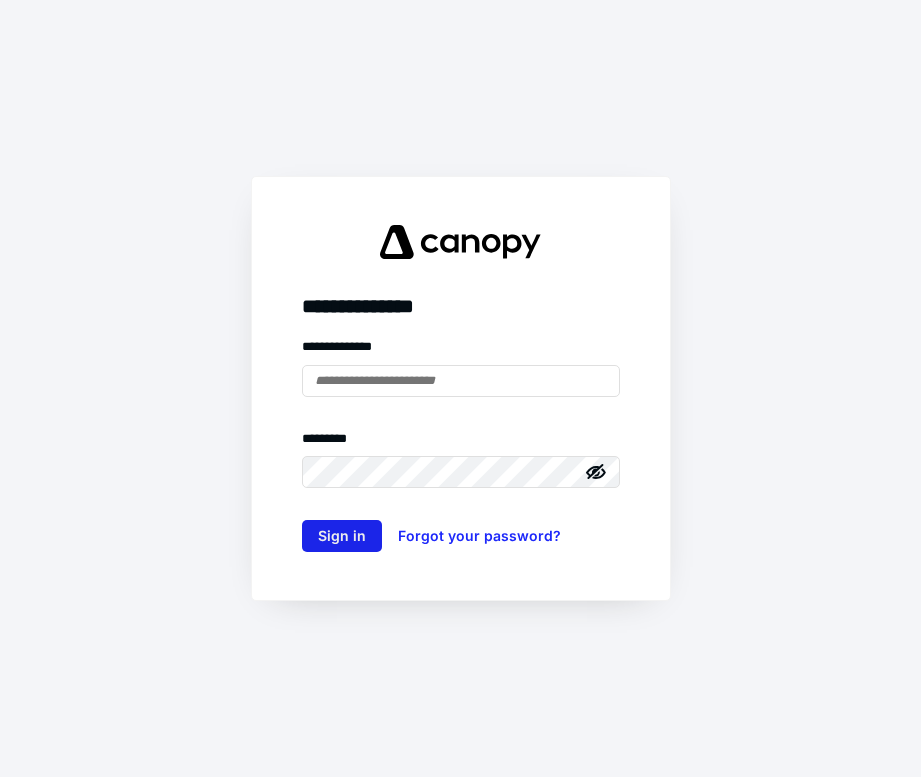 type on "**********" 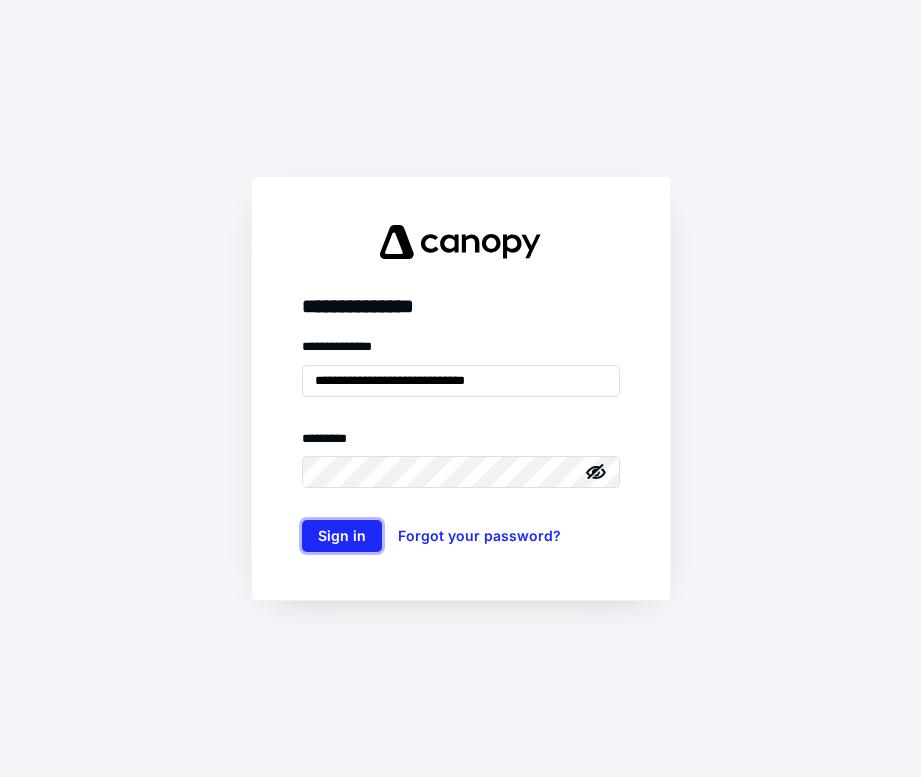 drag, startPoint x: 331, startPoint y: 533, endPoint x: 506, endPoint y: 517, distance: 175.7299 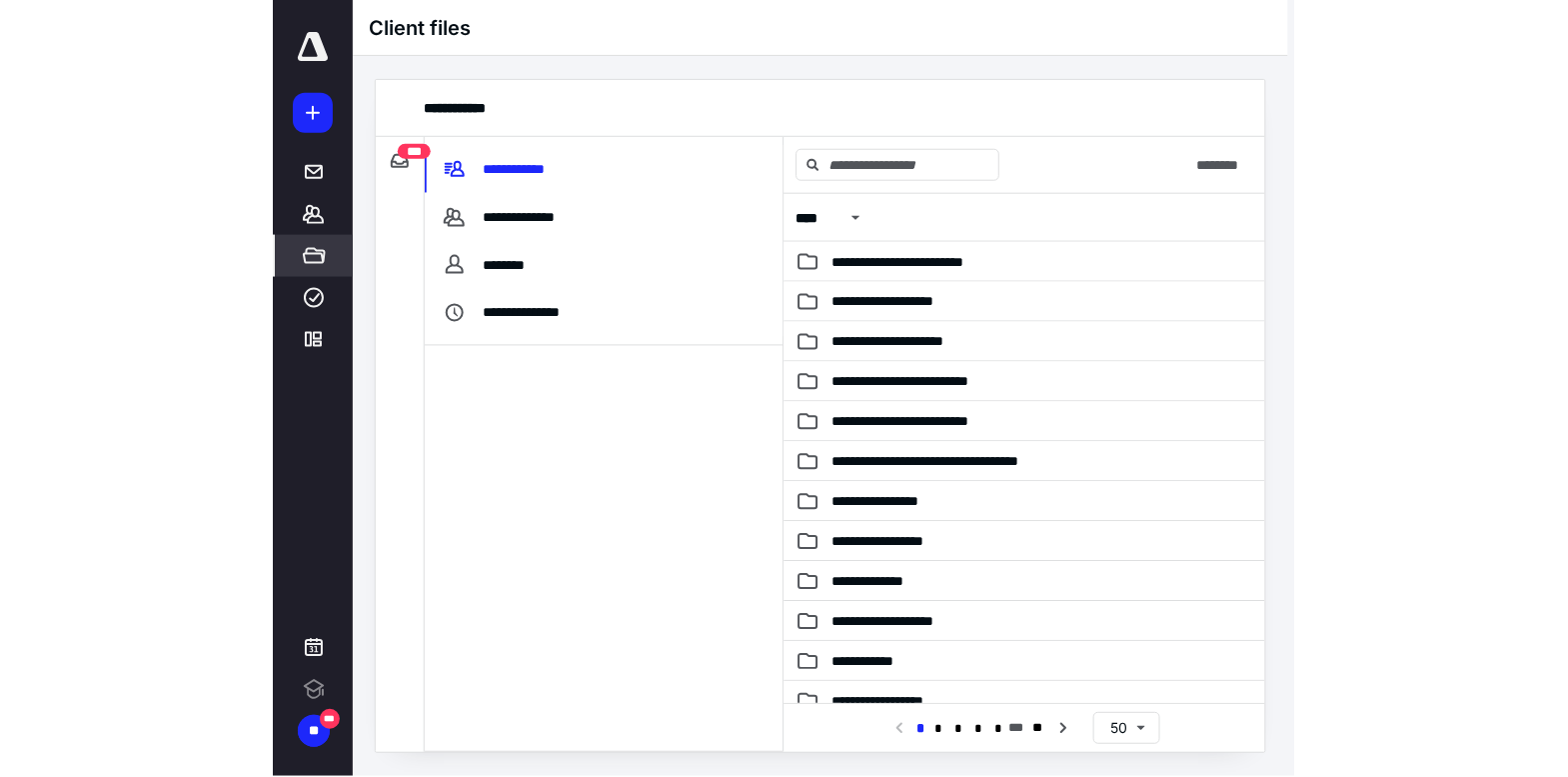 scroll, scrollTop: 0, scrollLeft: 0, axis: both 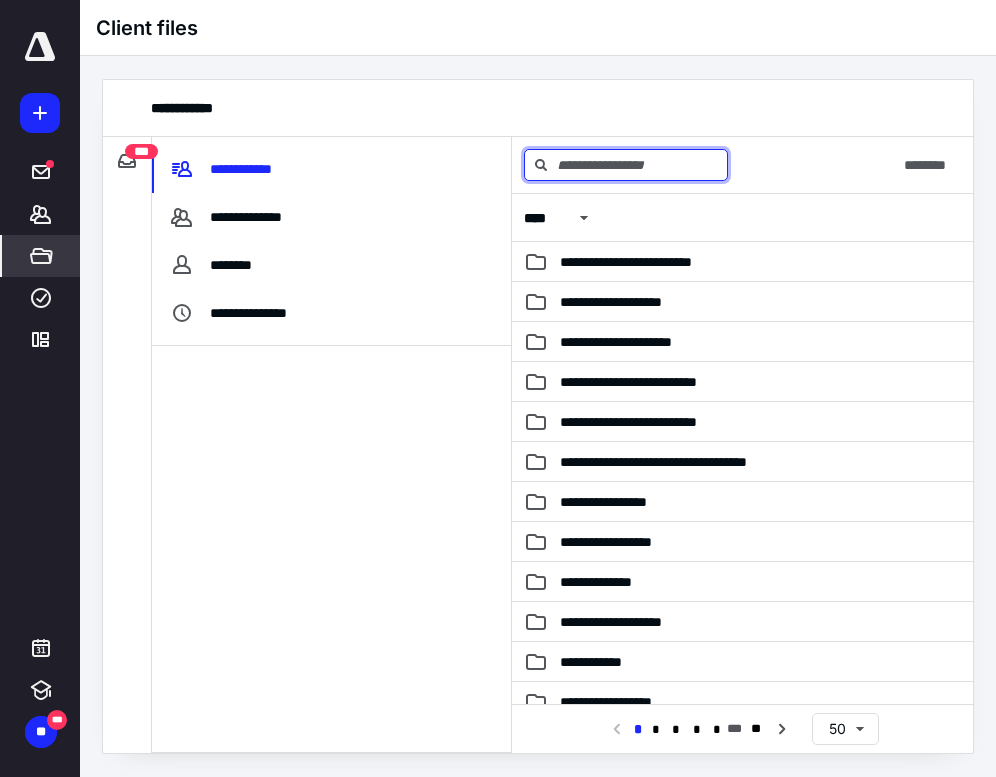 click at bounding box center [626, 165] 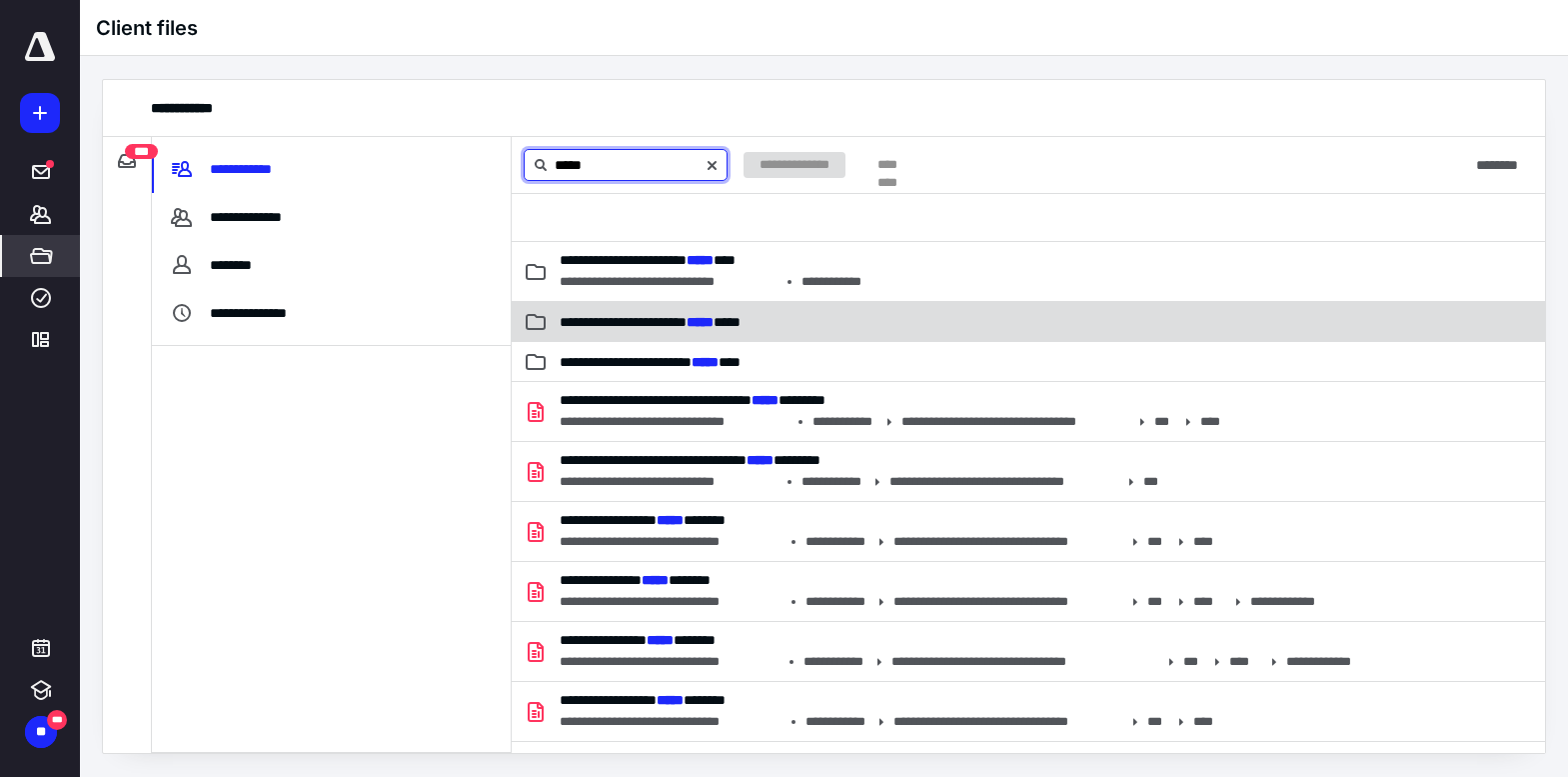 type on "*****" 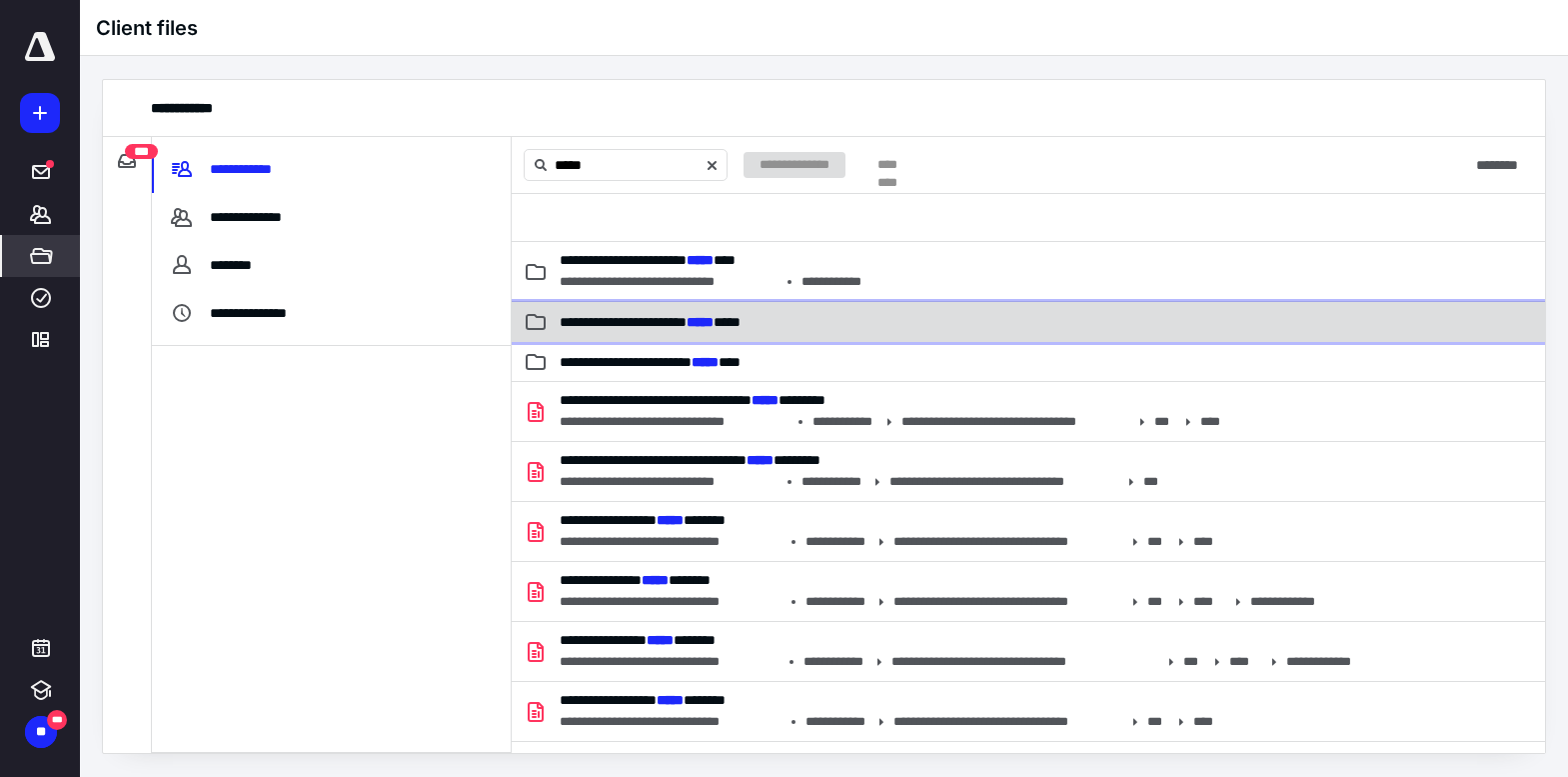 click on "**********" at bounding box center (883, 322) 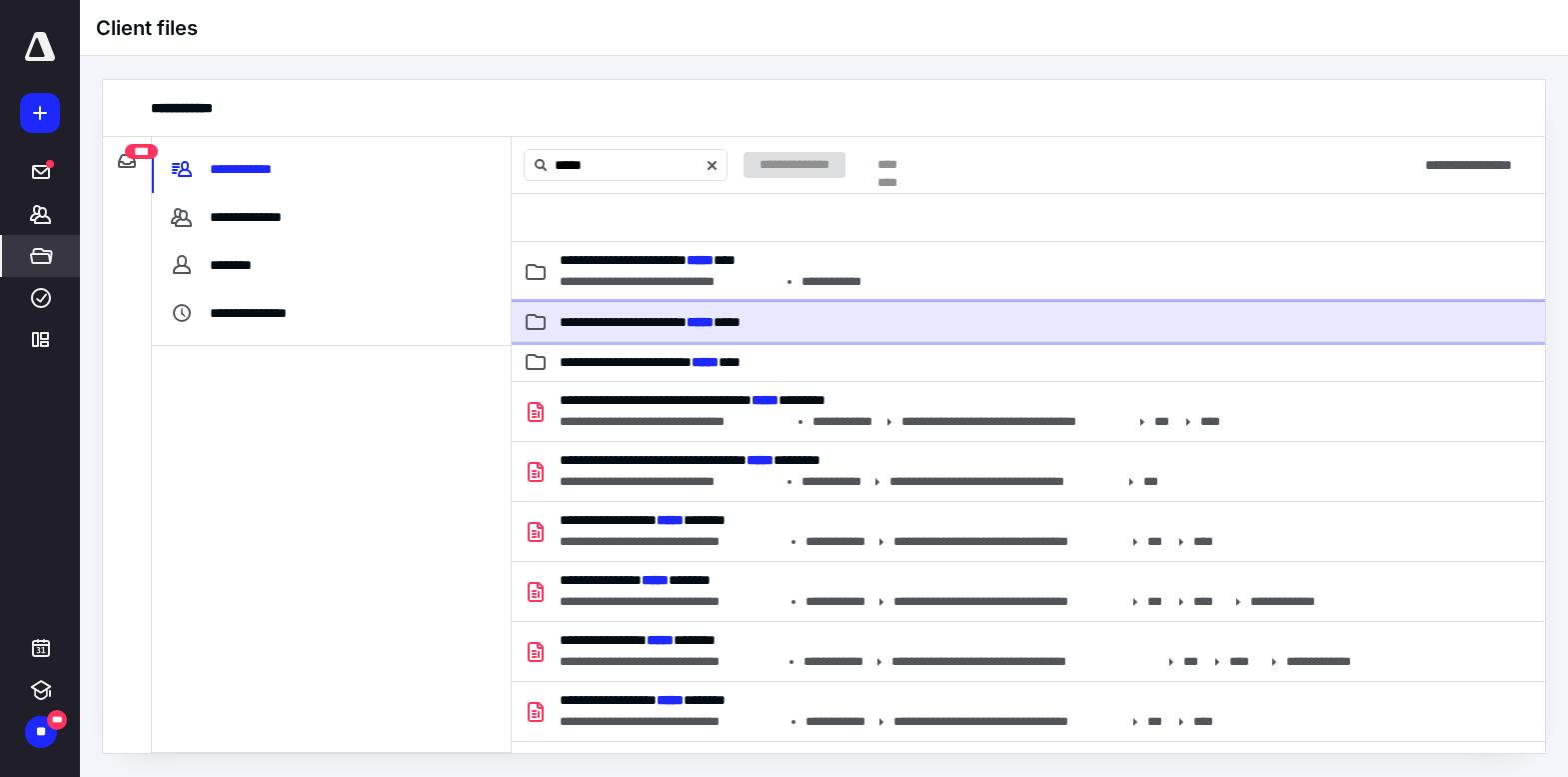 click on "**********" at bounding box center [883, 322] 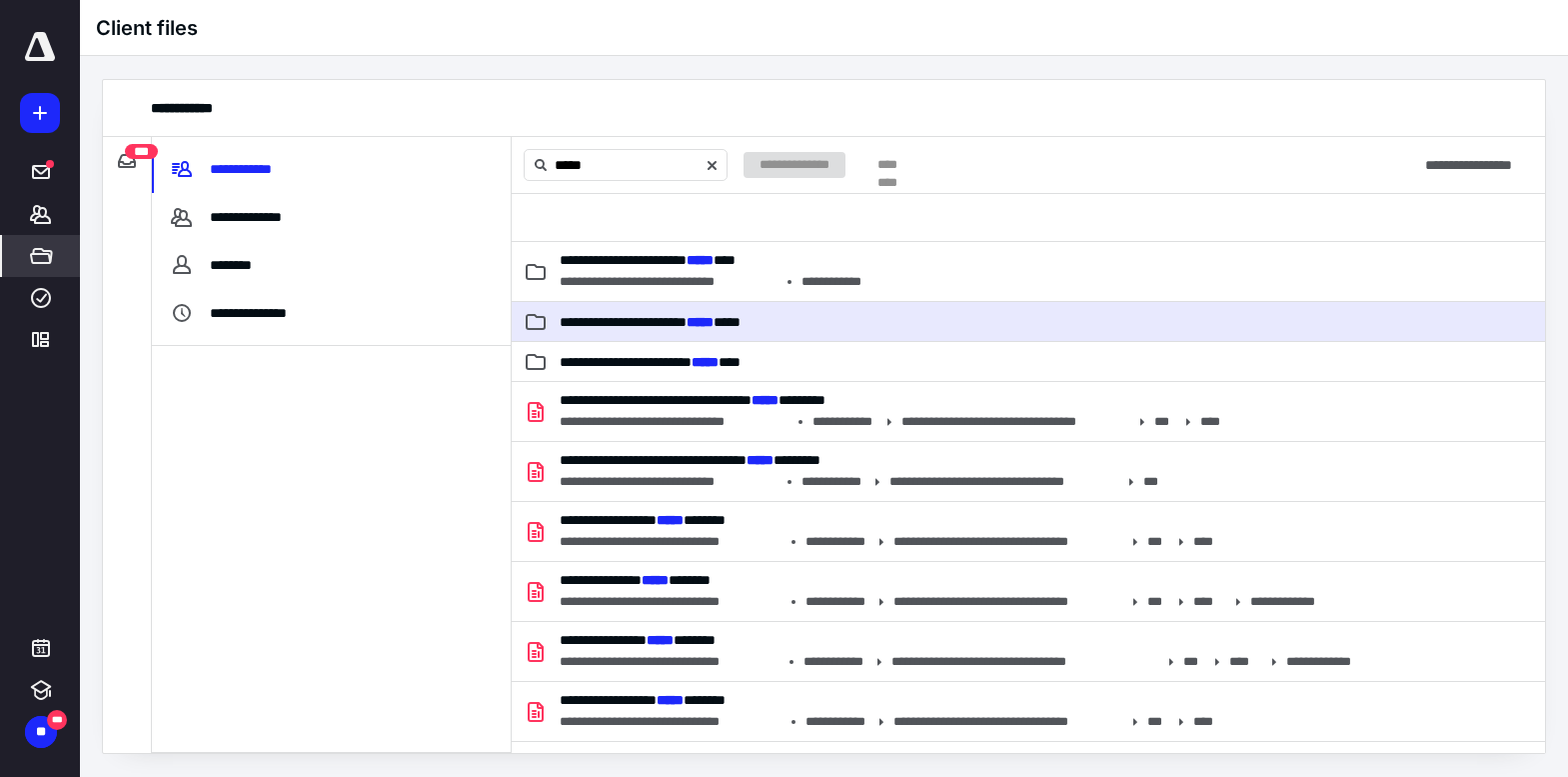 type 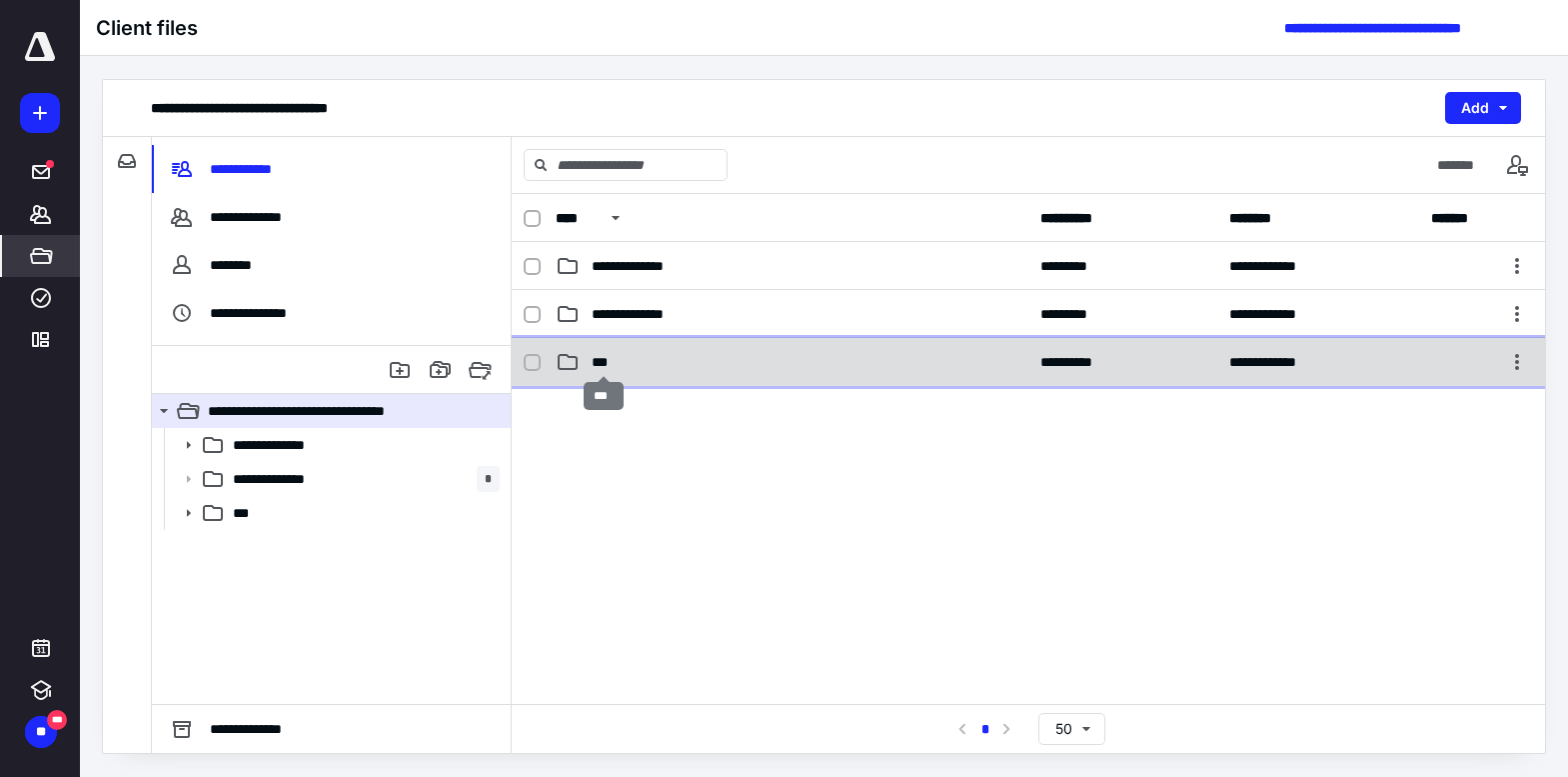 click on "***" at bounding box center [604, 362] 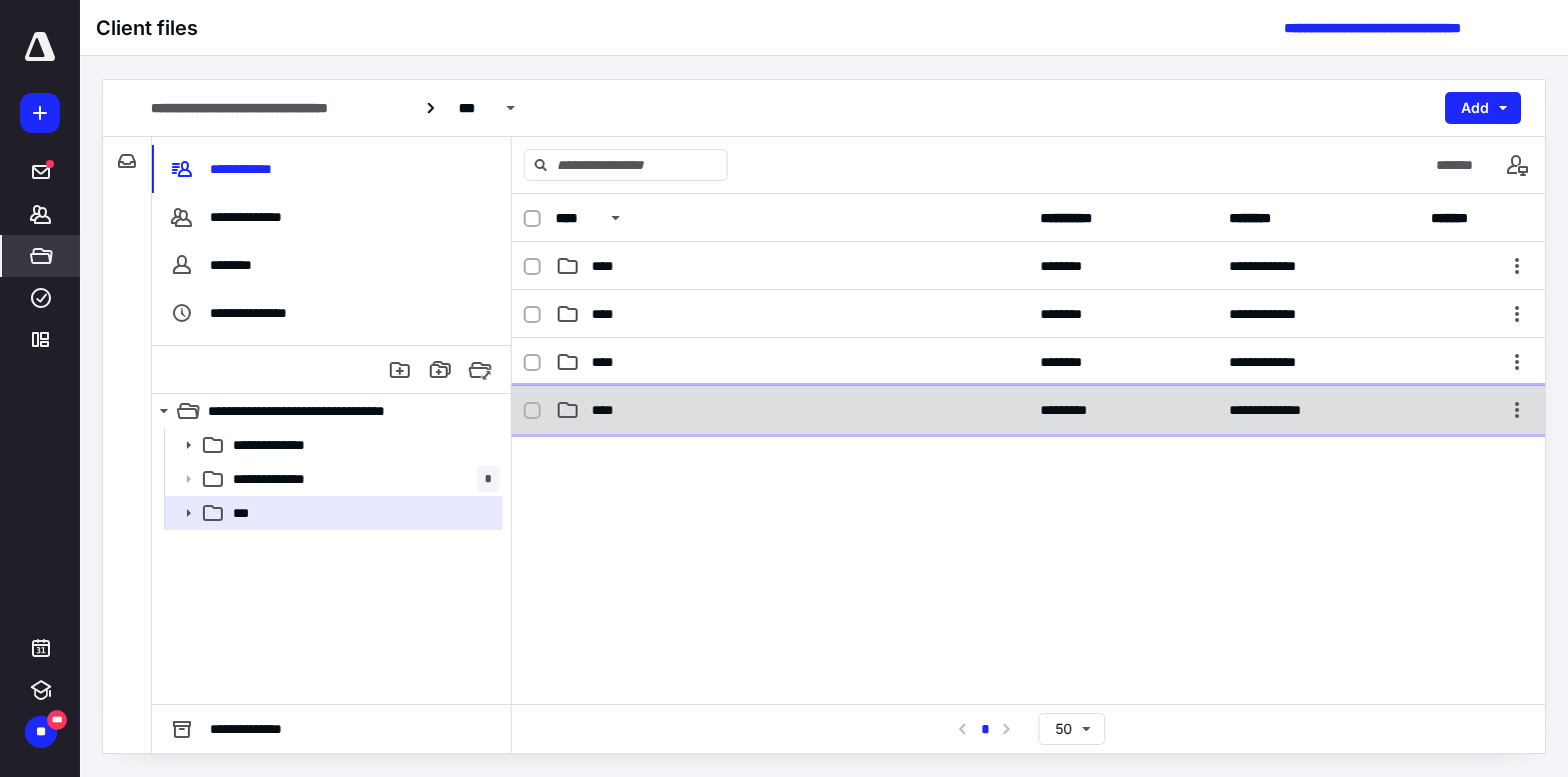 click on "****" at bounding box center [791, 410] 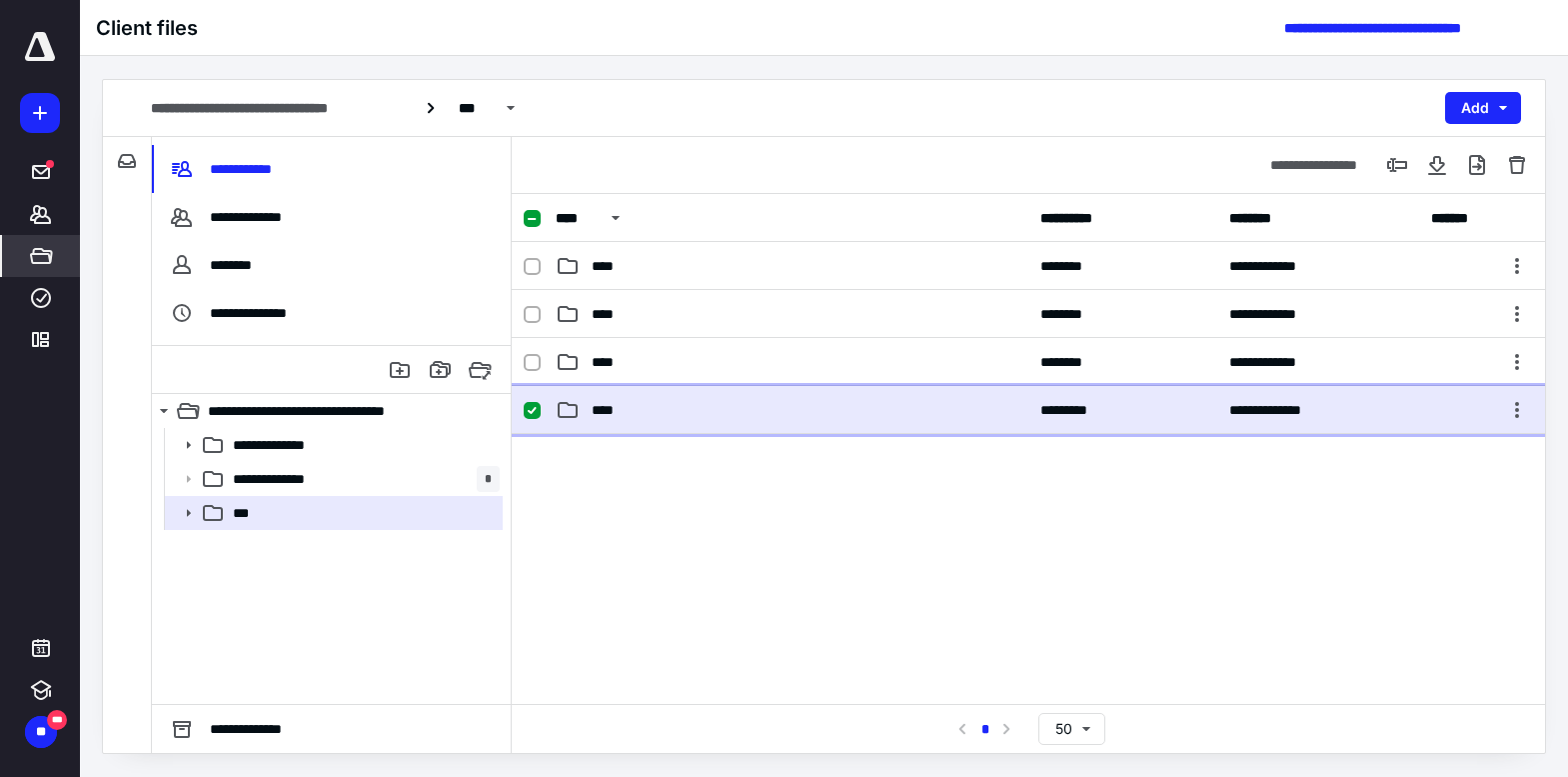 click on "****" at bounding box center [791, 410] 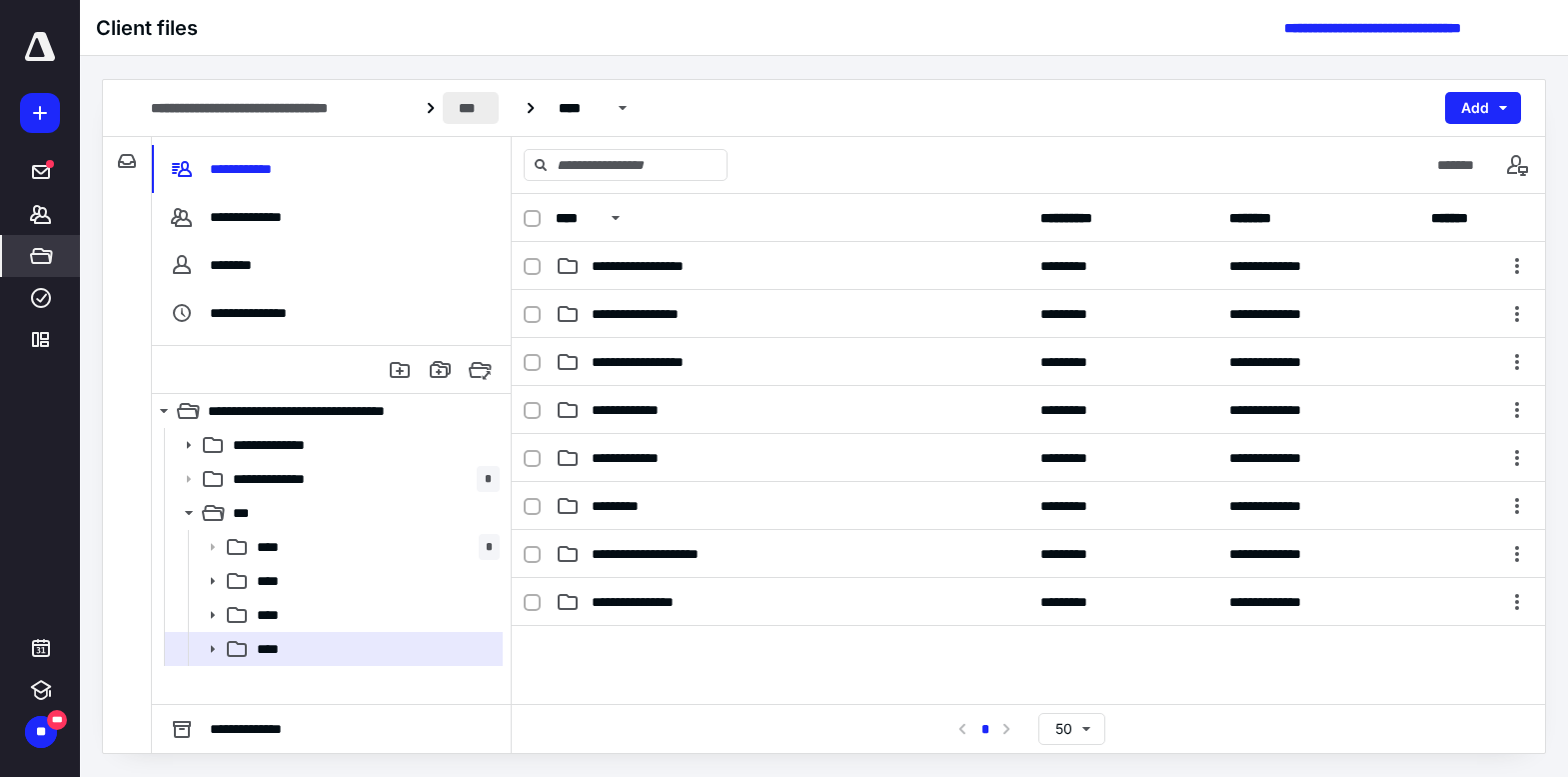 click on "***" at bounding box center [471, 108] 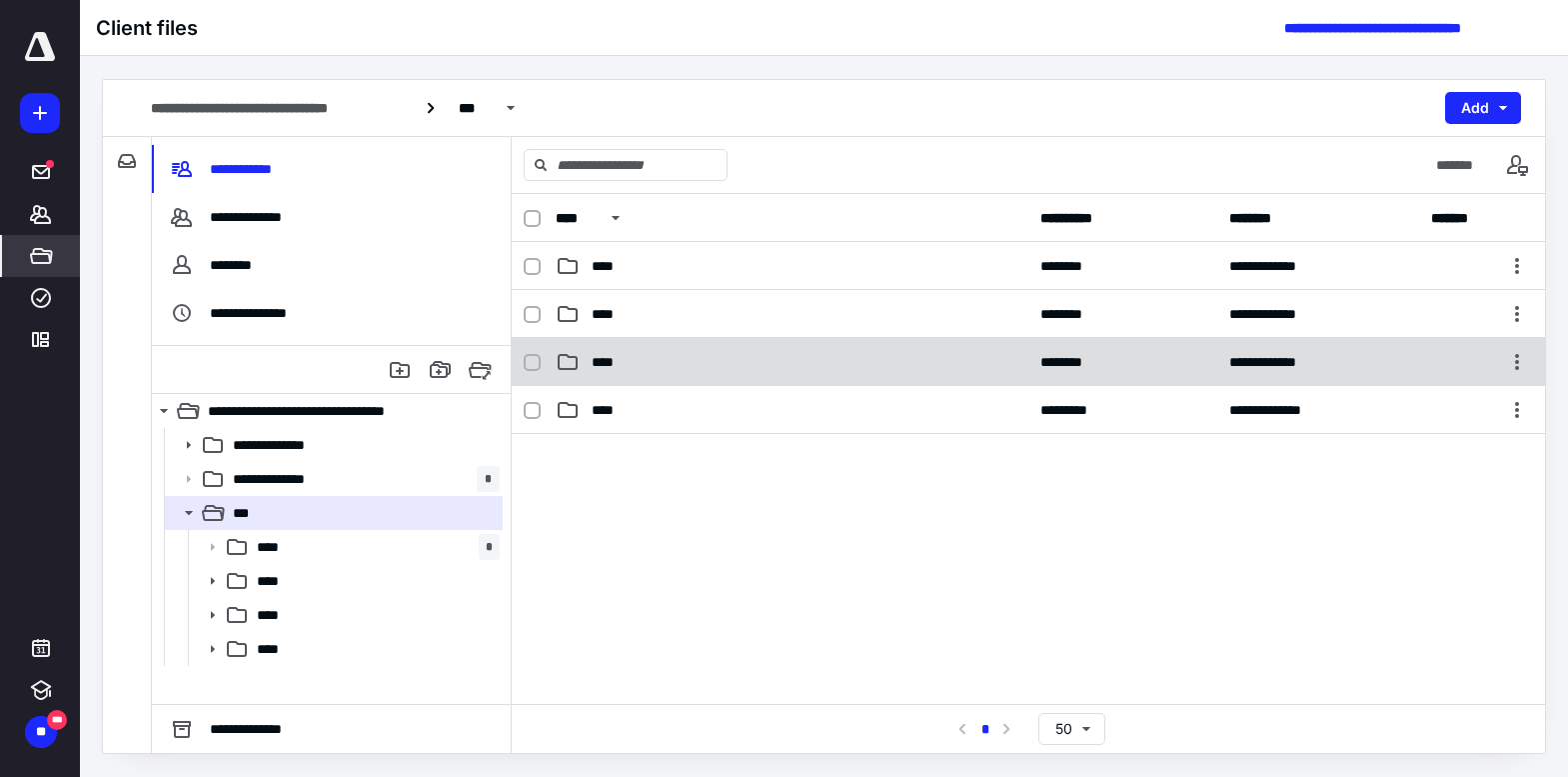 click on "****" at bounding box center [791, 362] 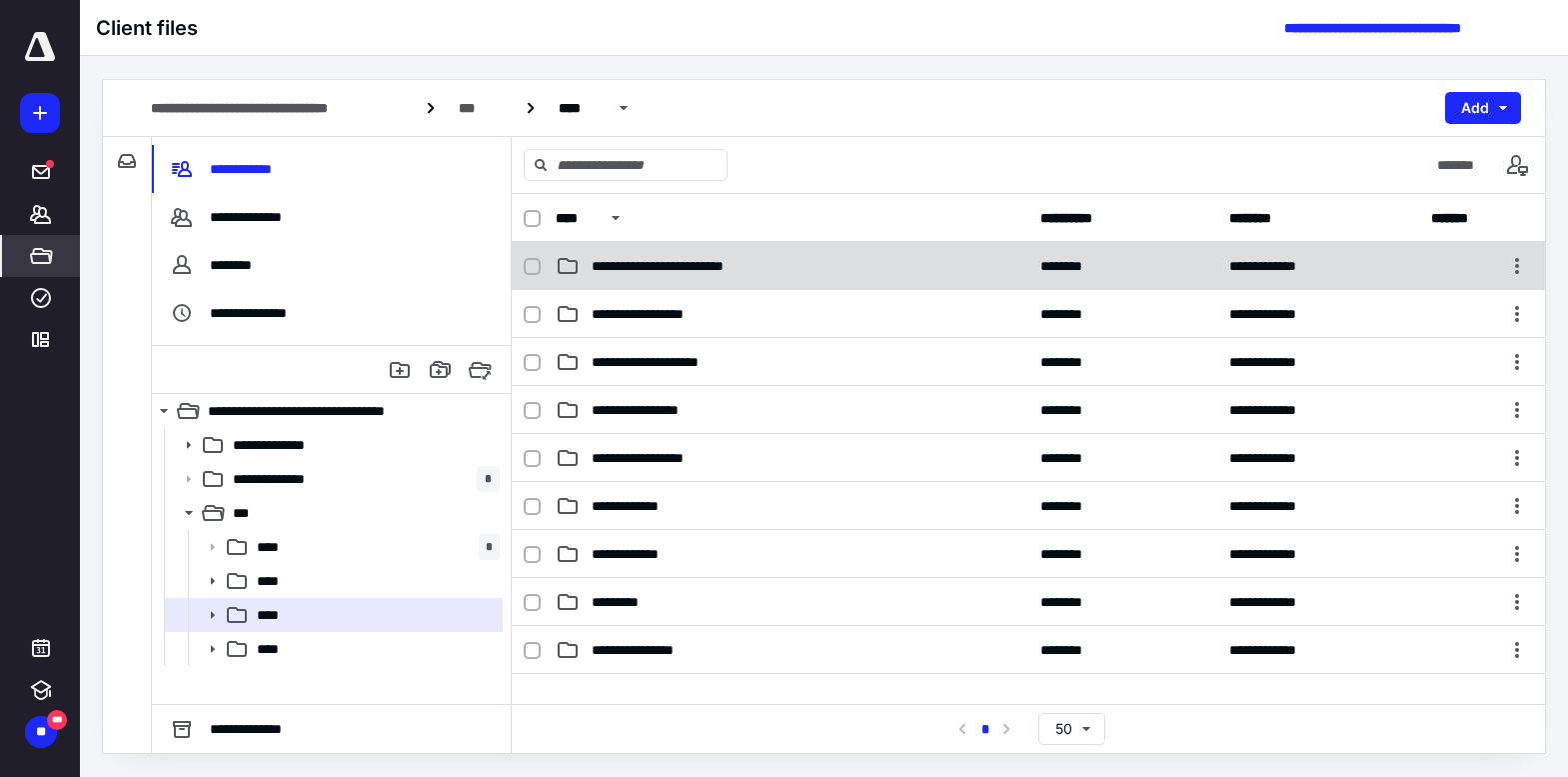 click on "**********" at bounding box center [791, 266] 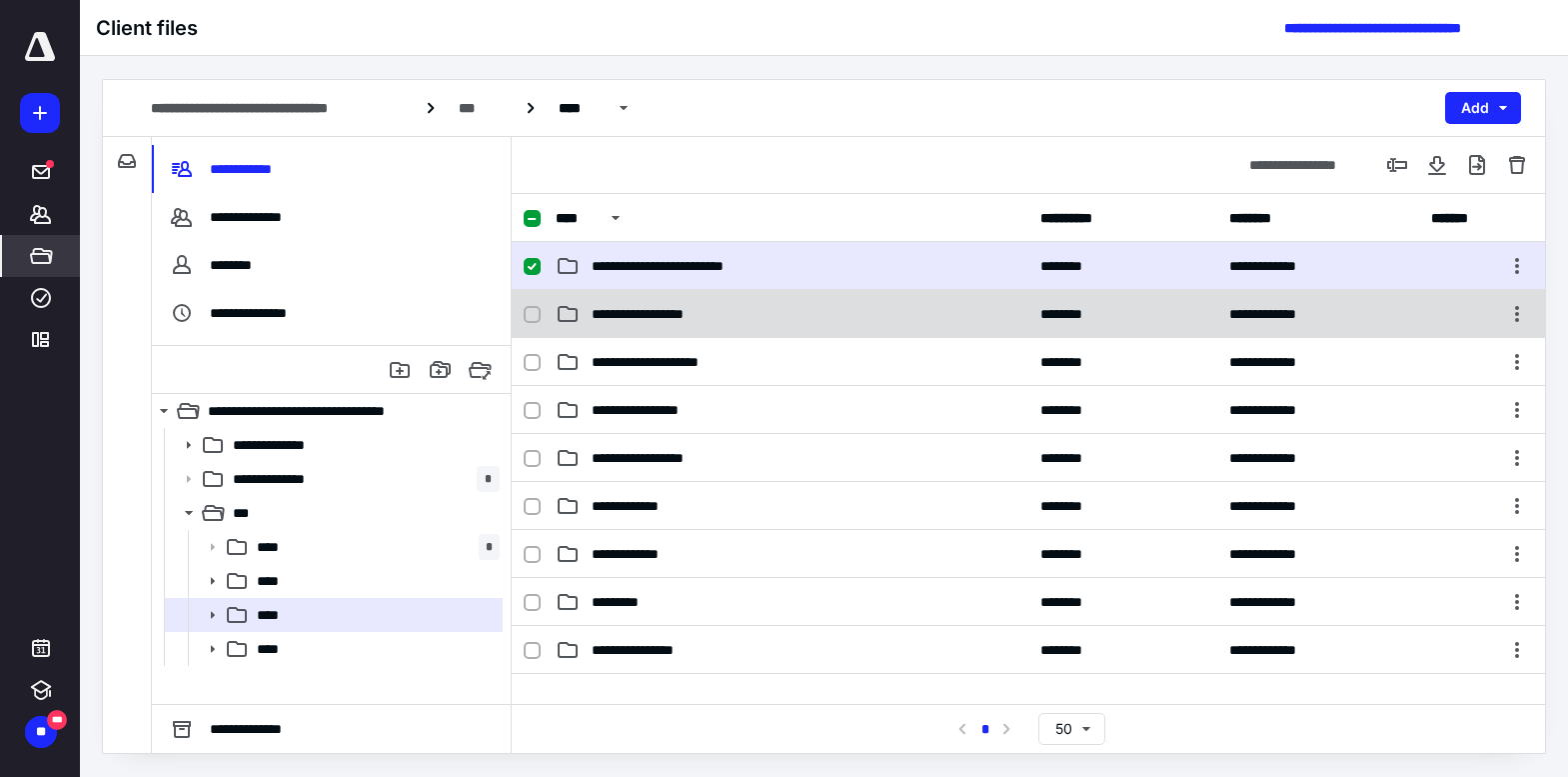 click on "**********" at bounding box center [791, 314] 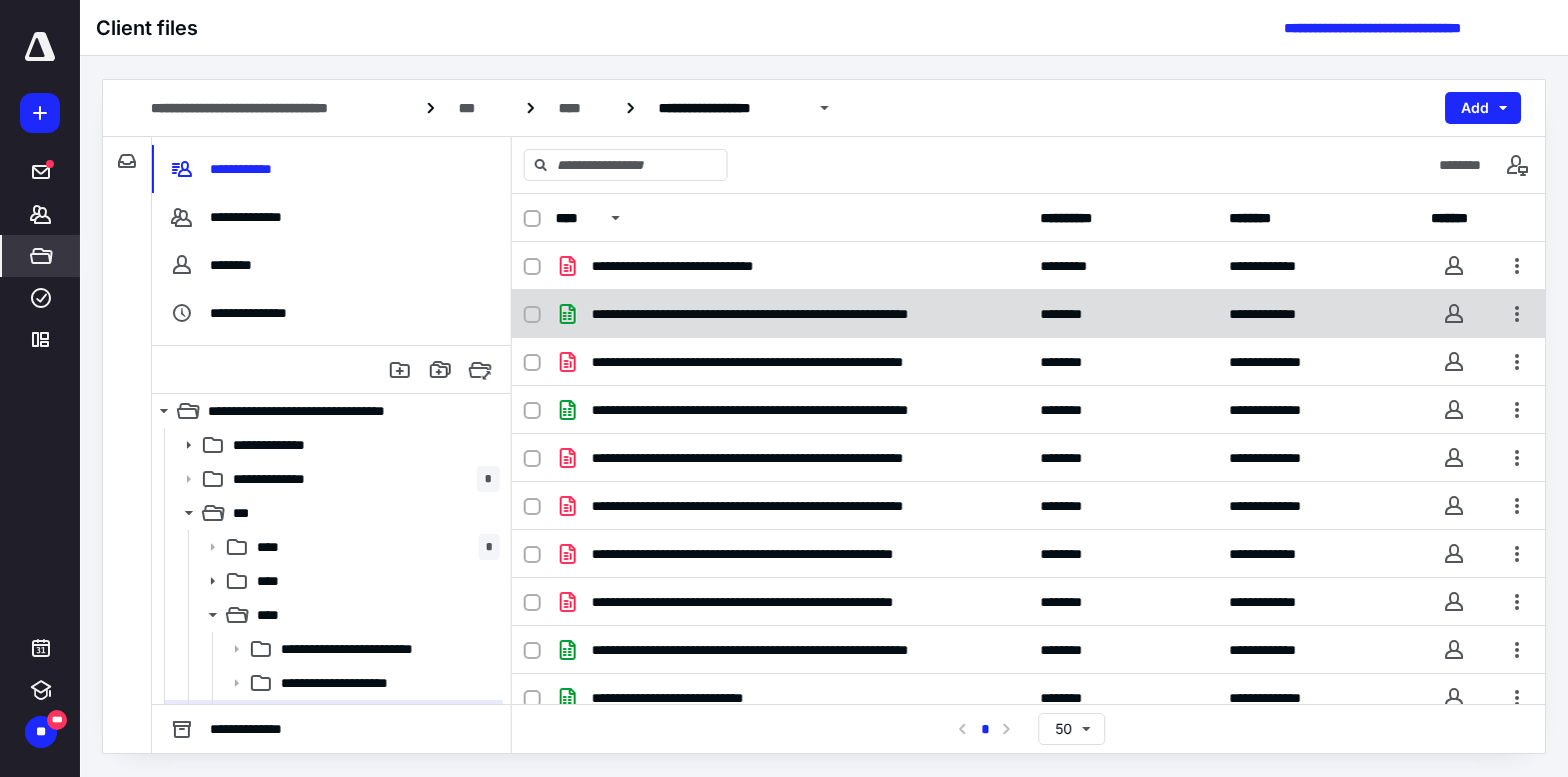 click on "**********" at bounding box center [799, 314] 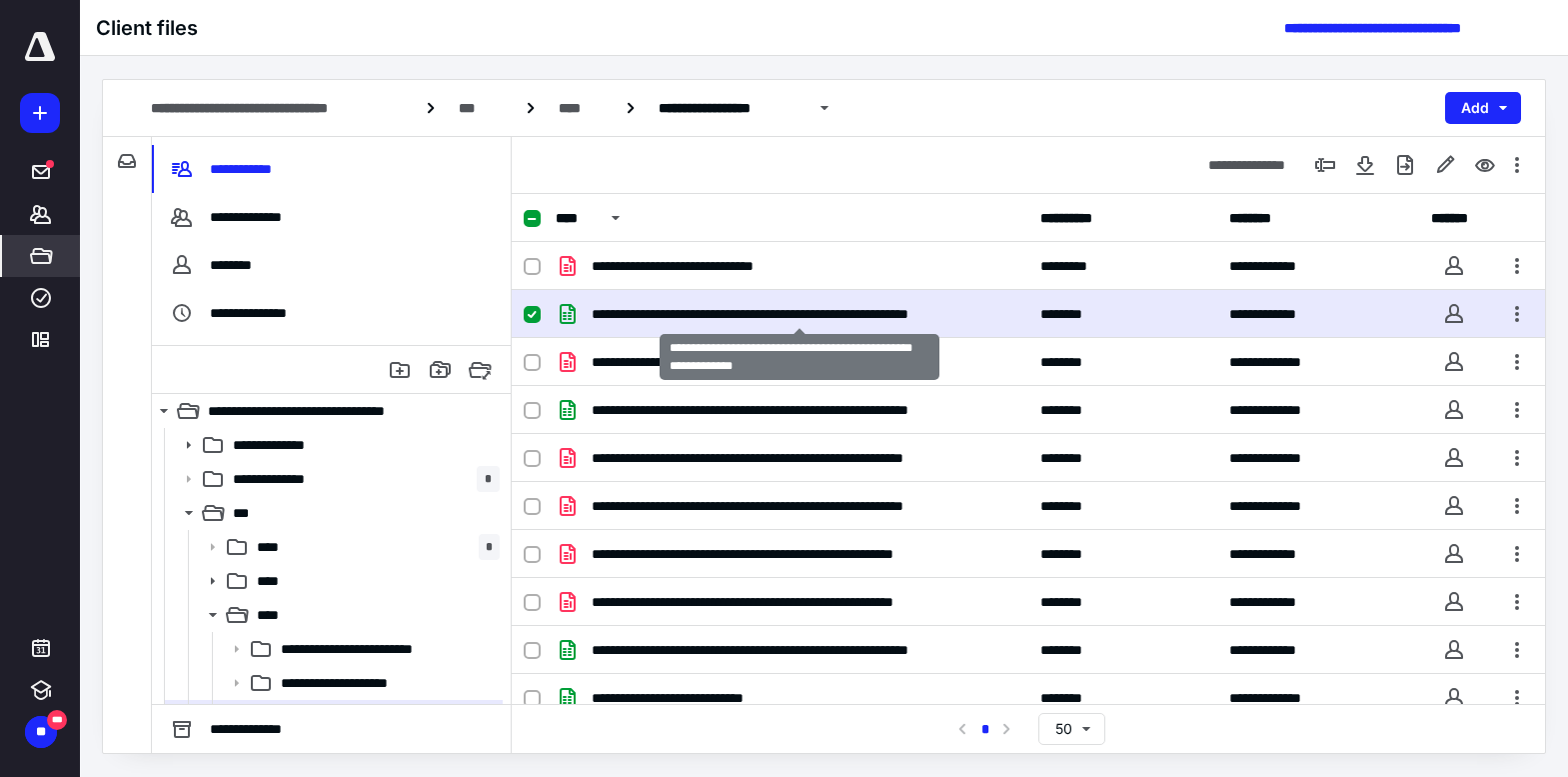click on "**********" at bounding box center [799, 314] 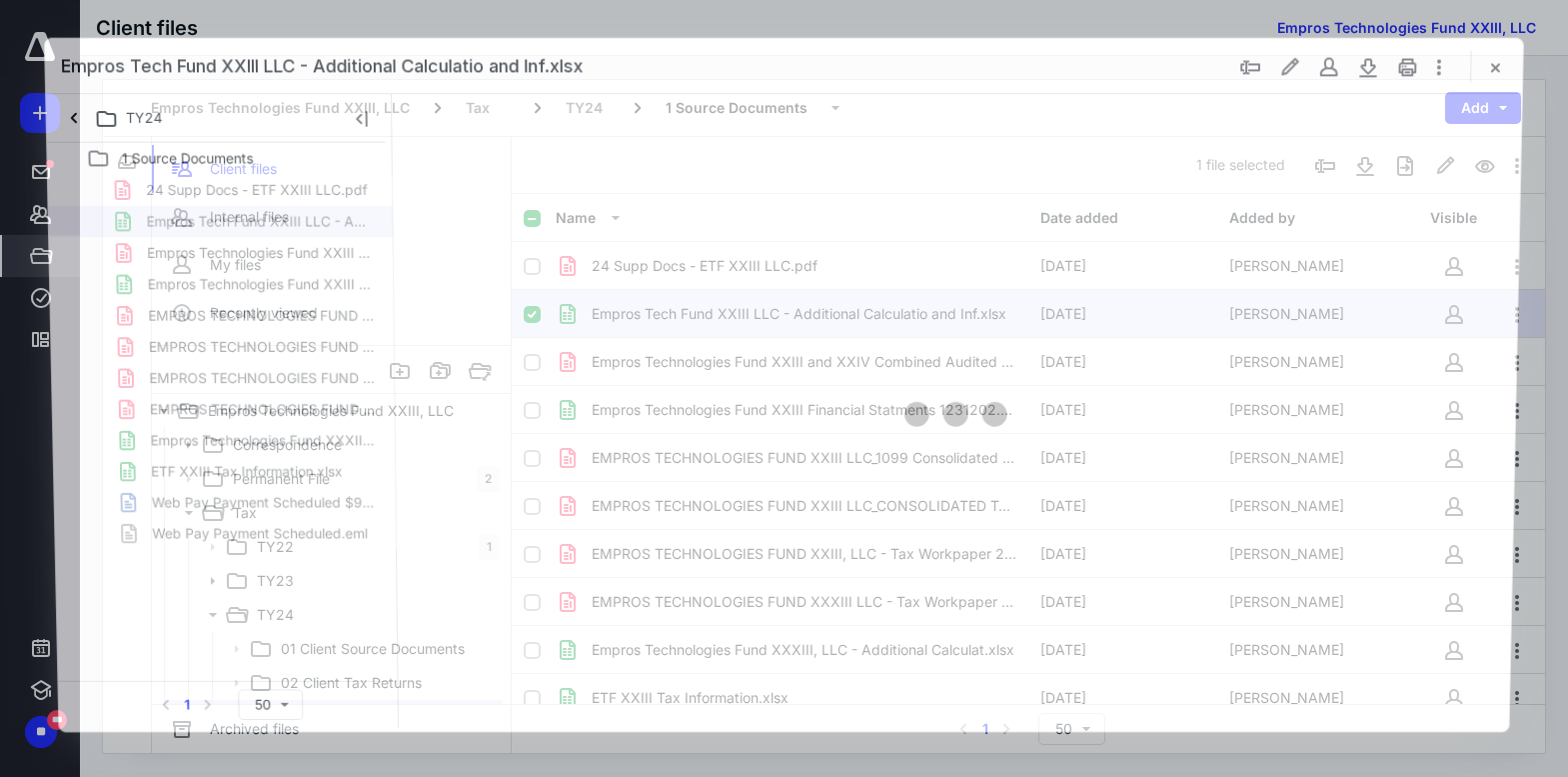 scroll, scrollTop: 0, scrollLeft: 0, axis: both 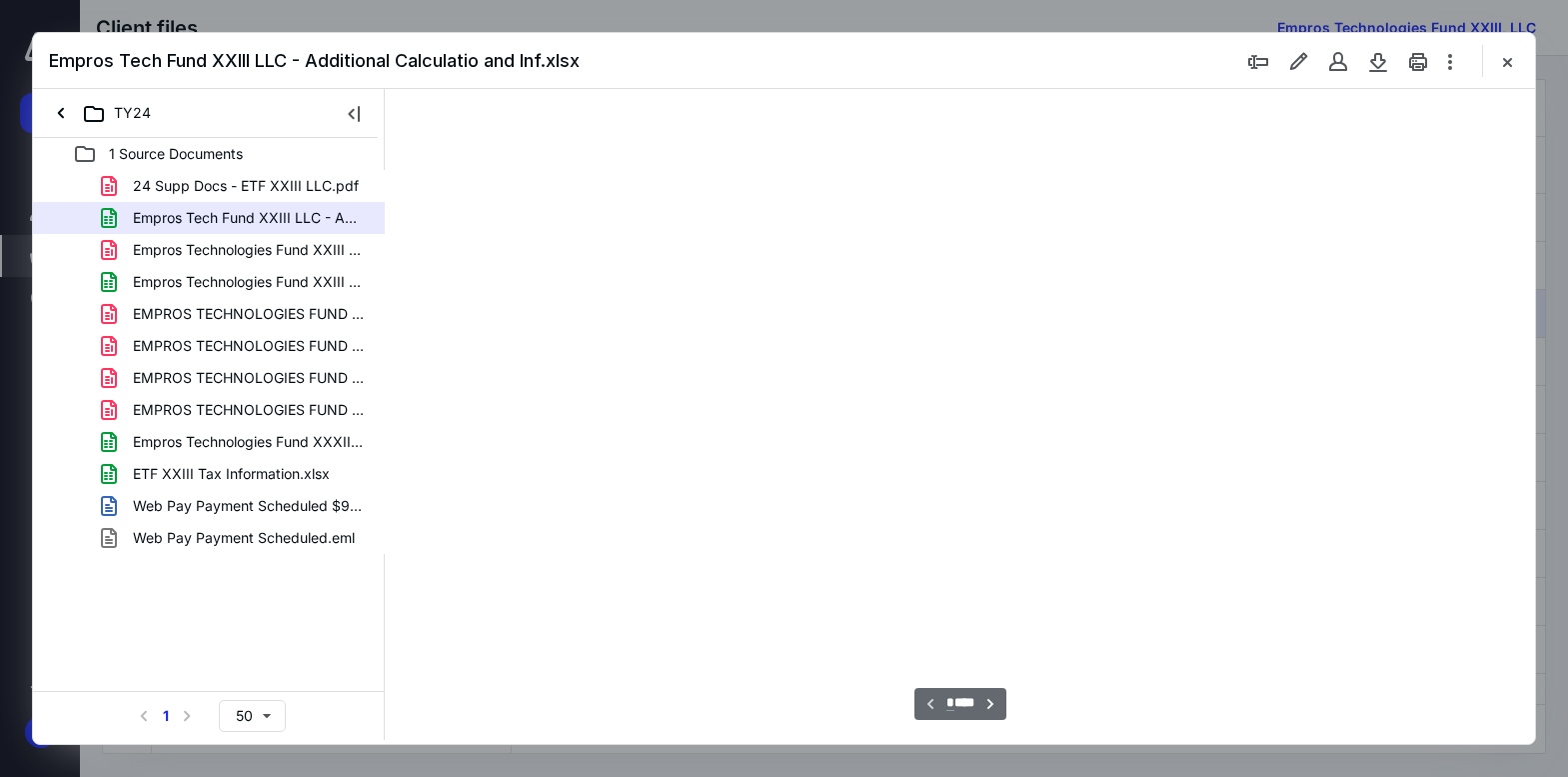 type on "31" 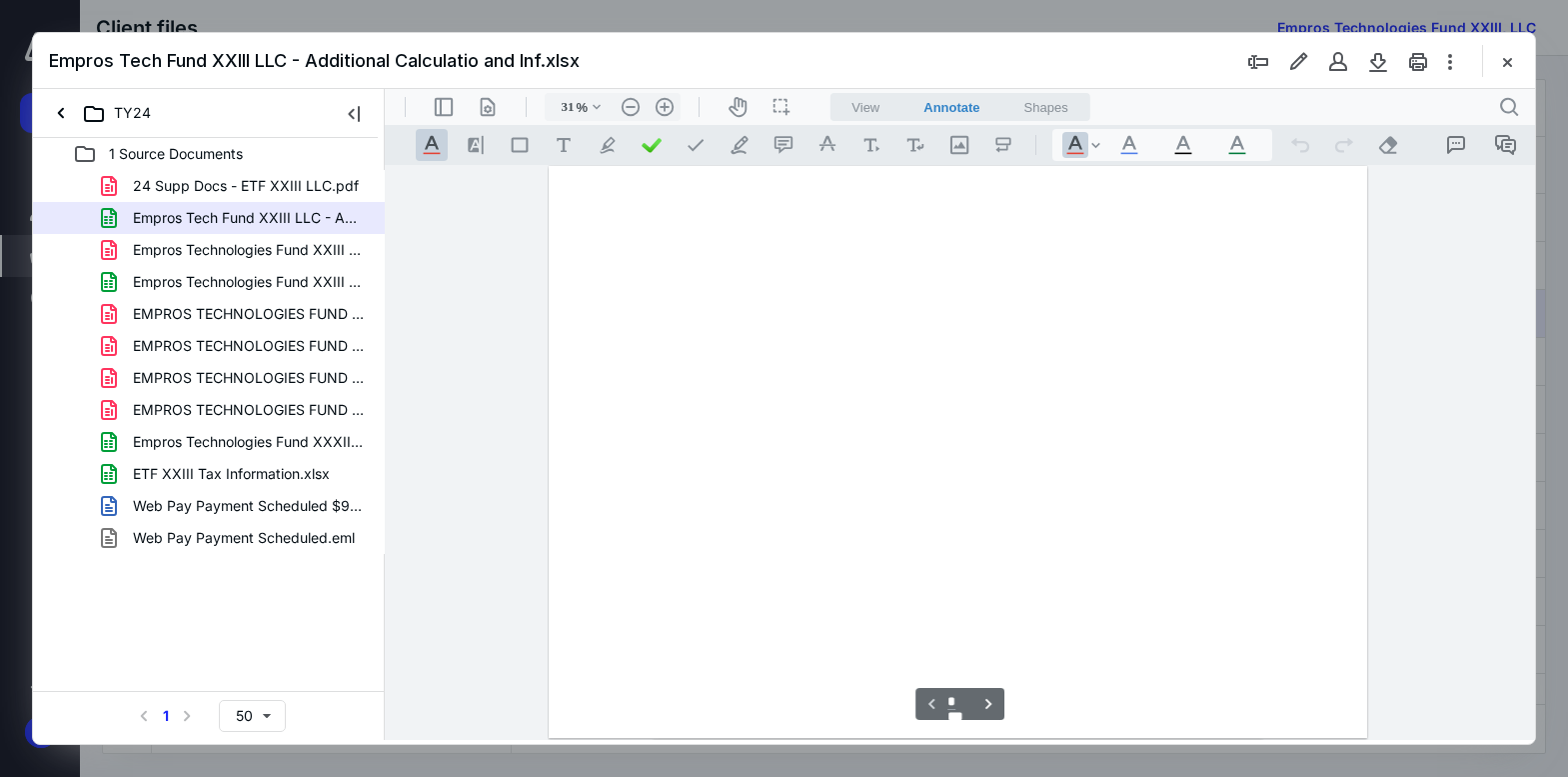 scroll, scrollTop: 77, scrollLeft: 0, axis: vertical 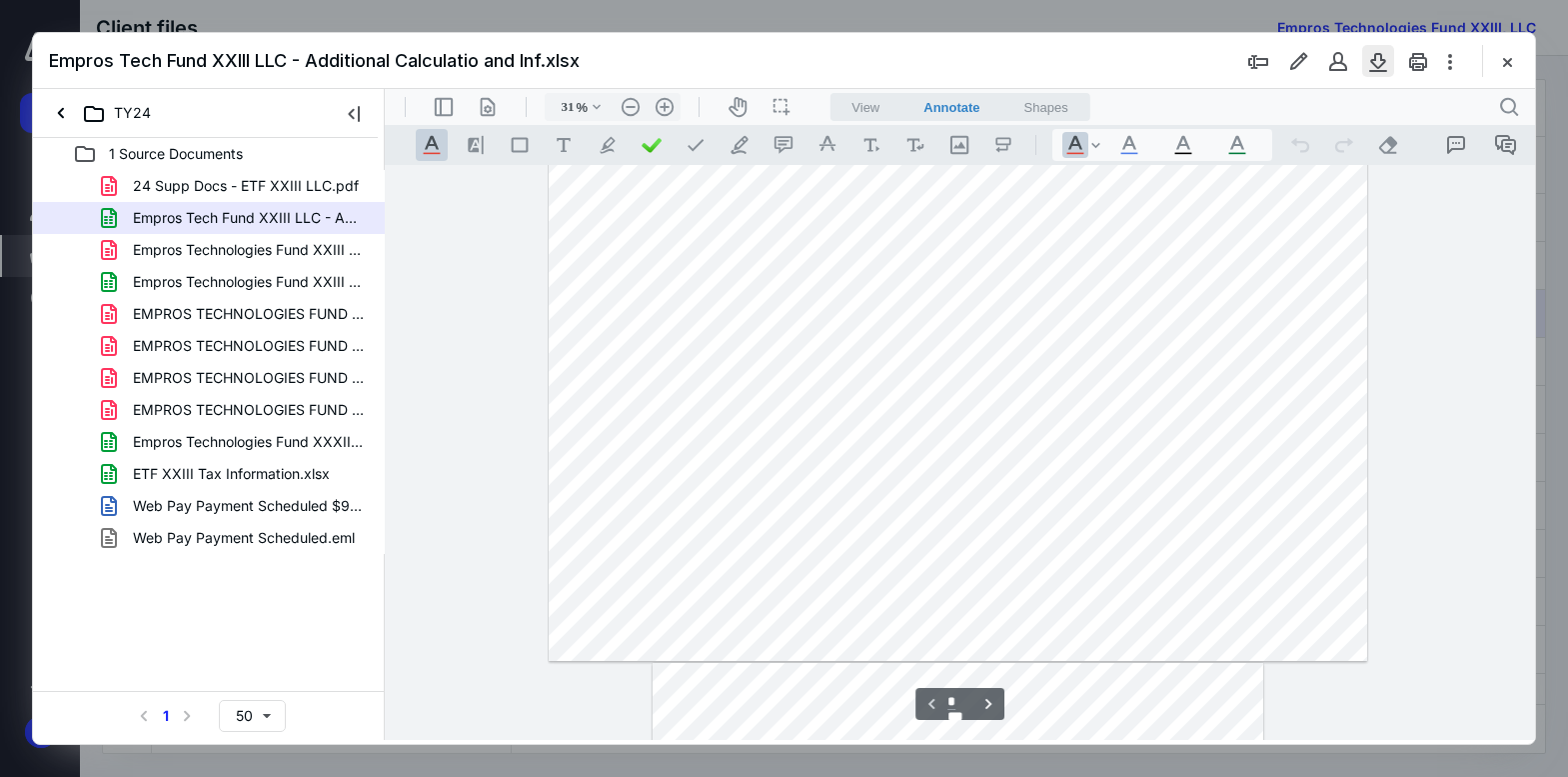 click at bounding box center (1378, 61) 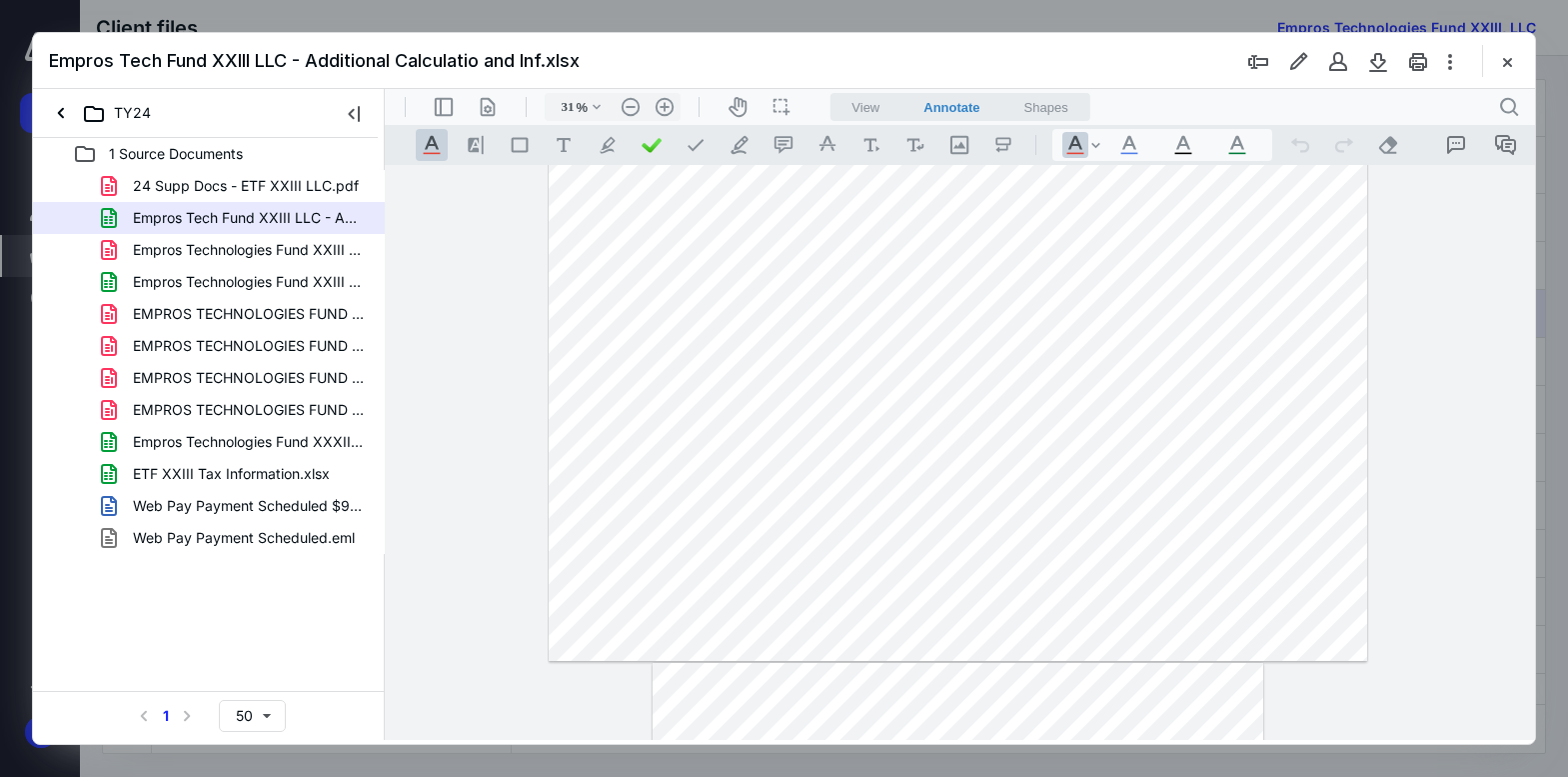 click at bounding box center [957, 375] 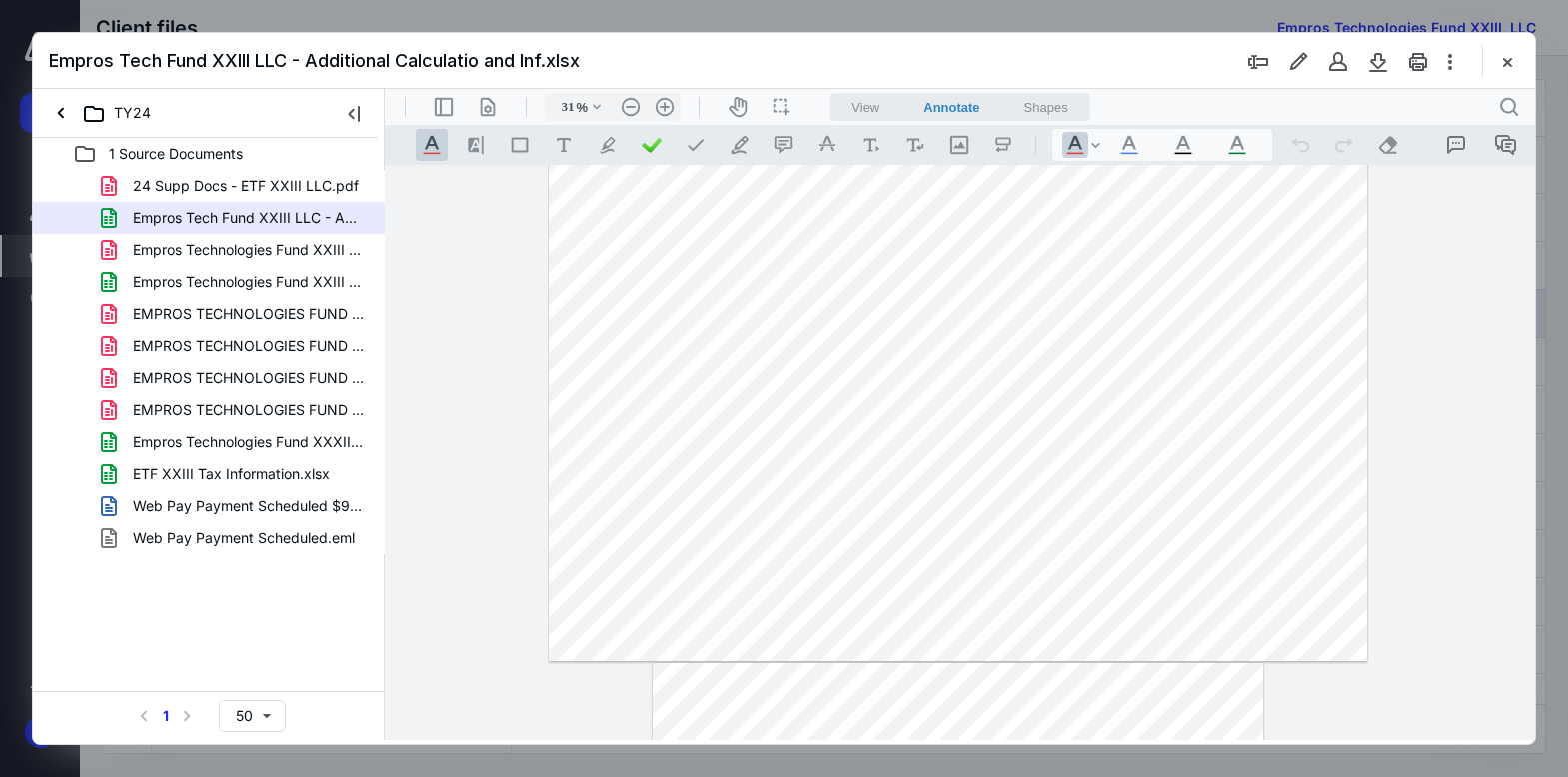 click on "**********" at bounding box center (959, 452) 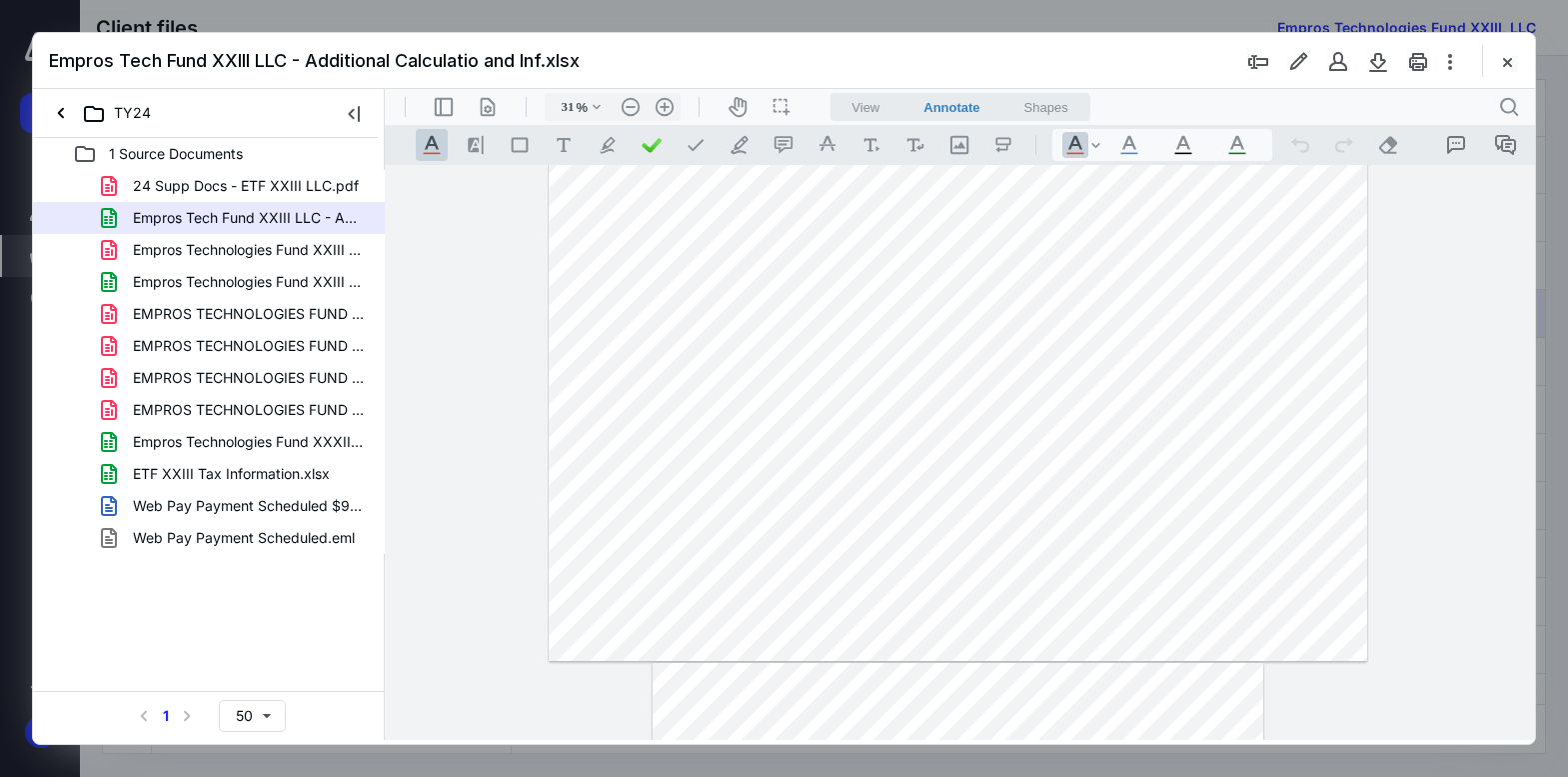 click at bounding box center [957, 375] 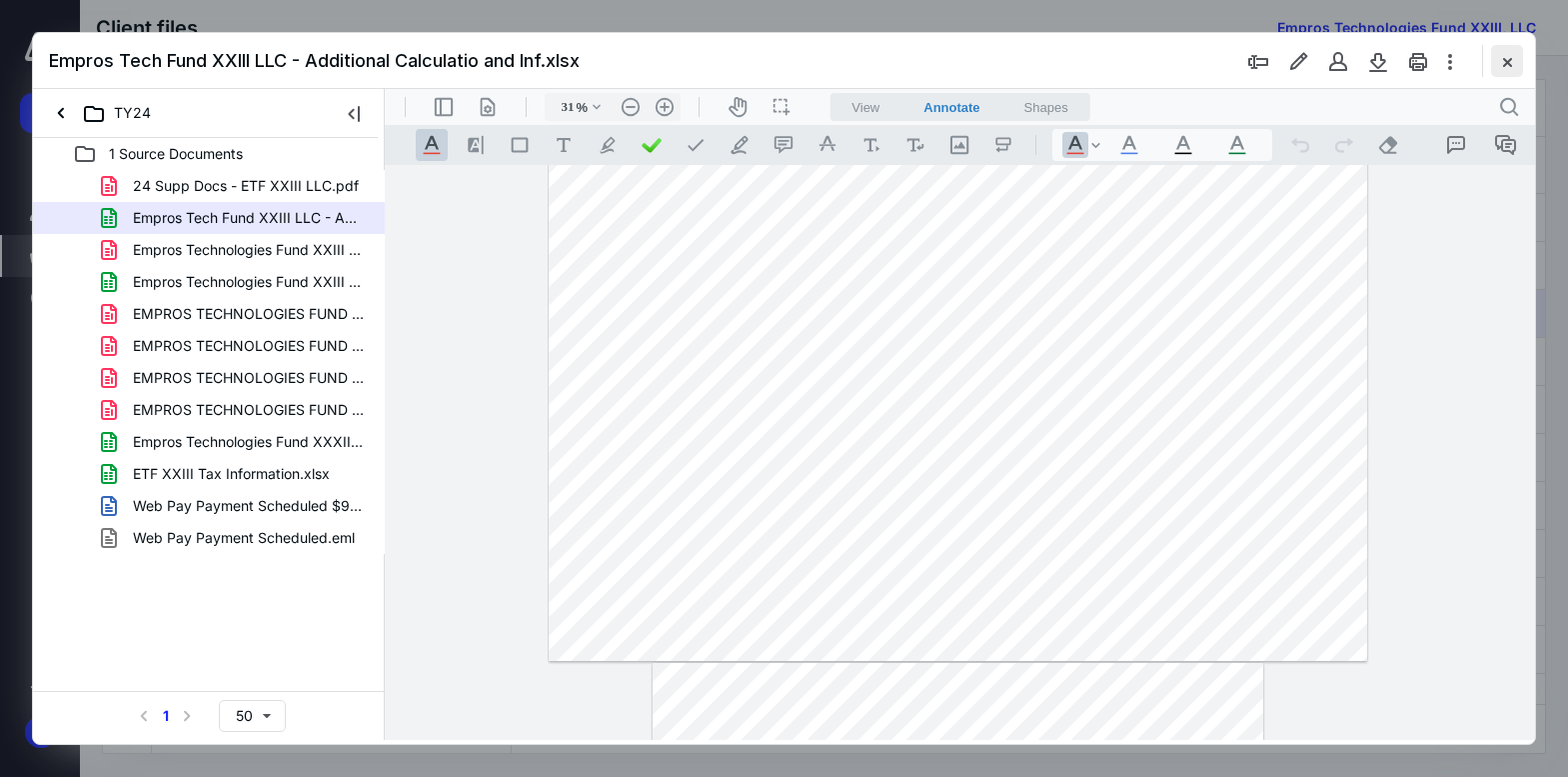 click at bounding box center (1507, 61) 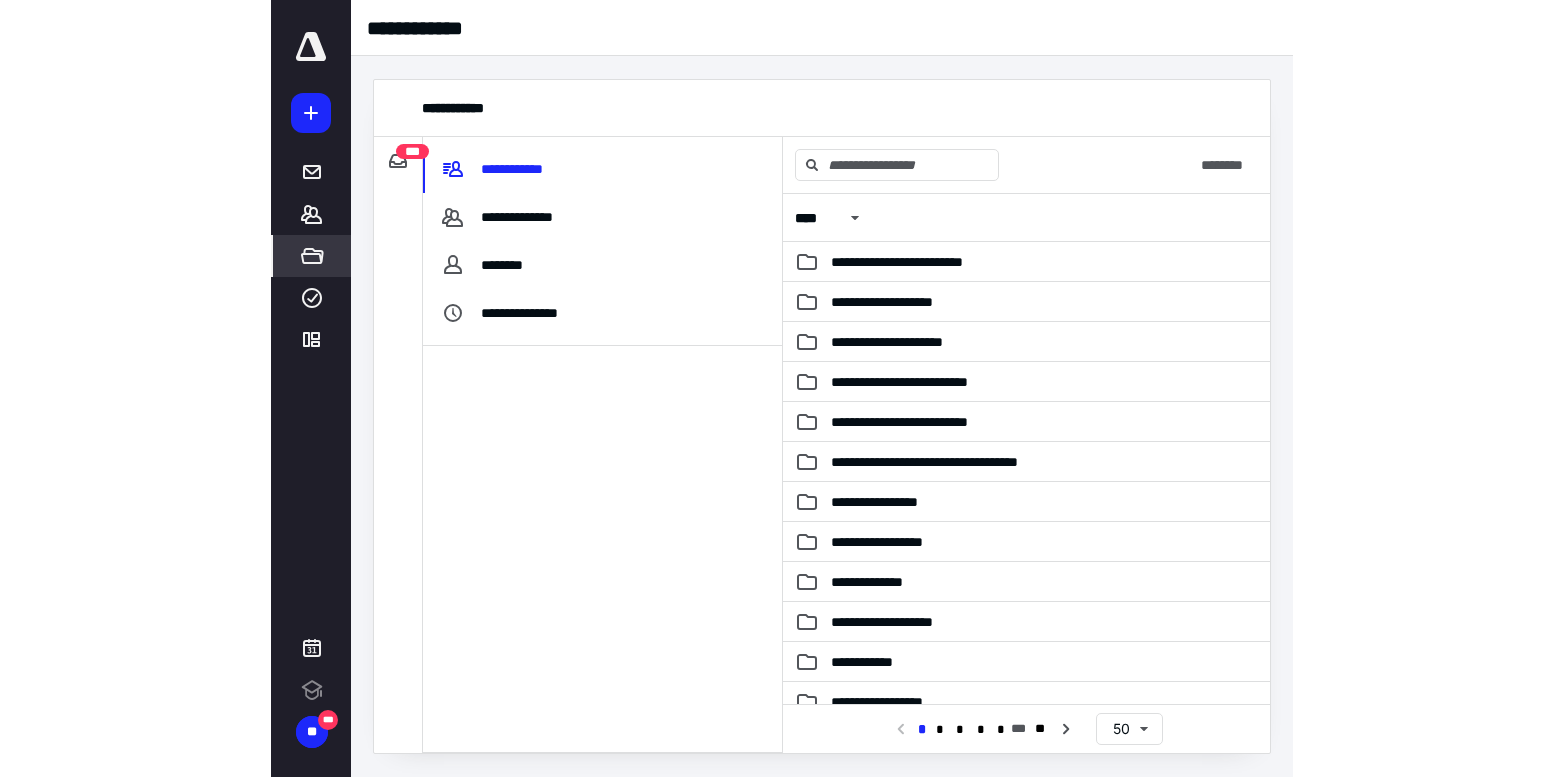 scroll, scrollTop: 0, scrollLeft: 0, axis: both 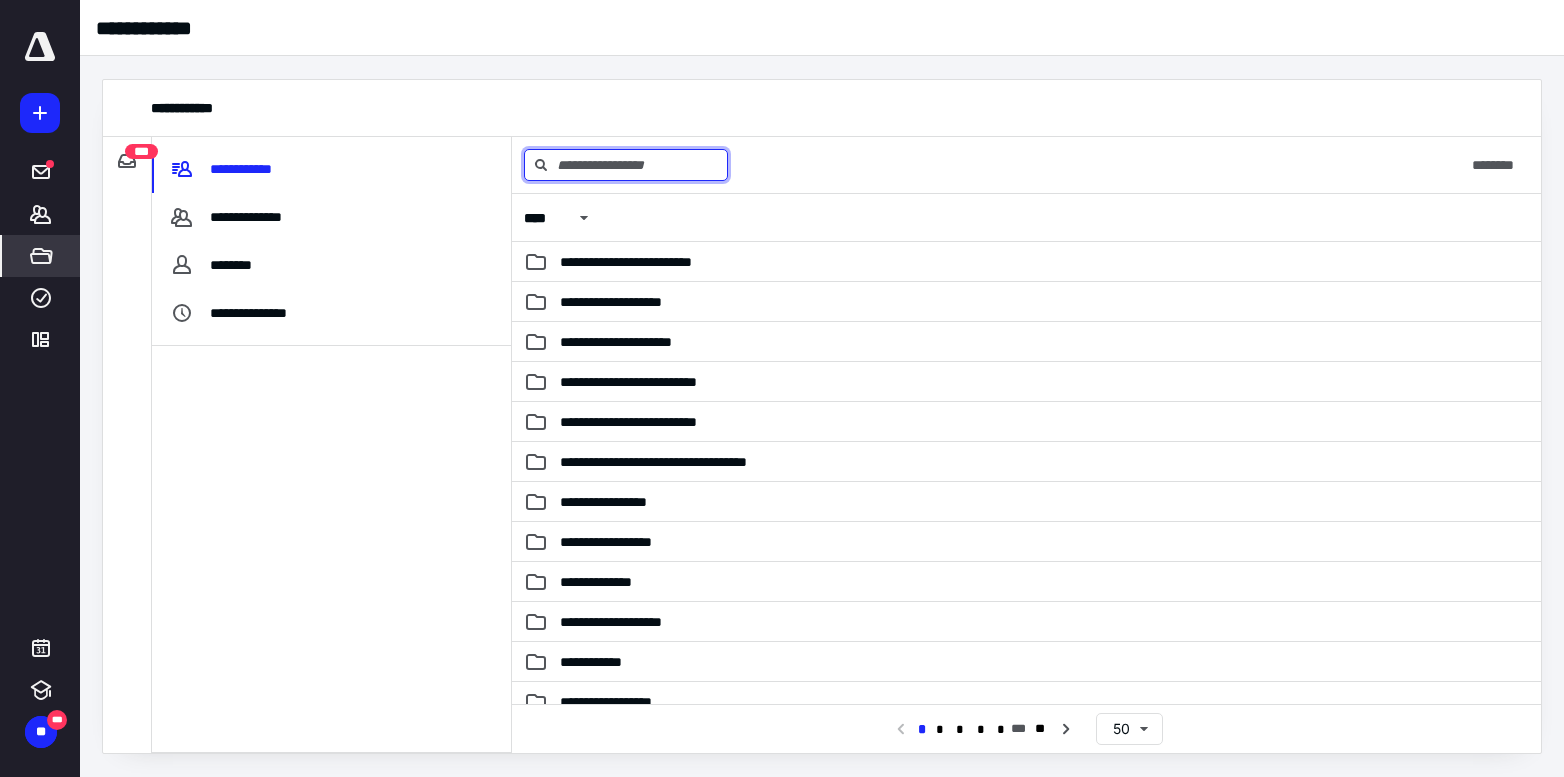 click at bounding box center [626, 165] 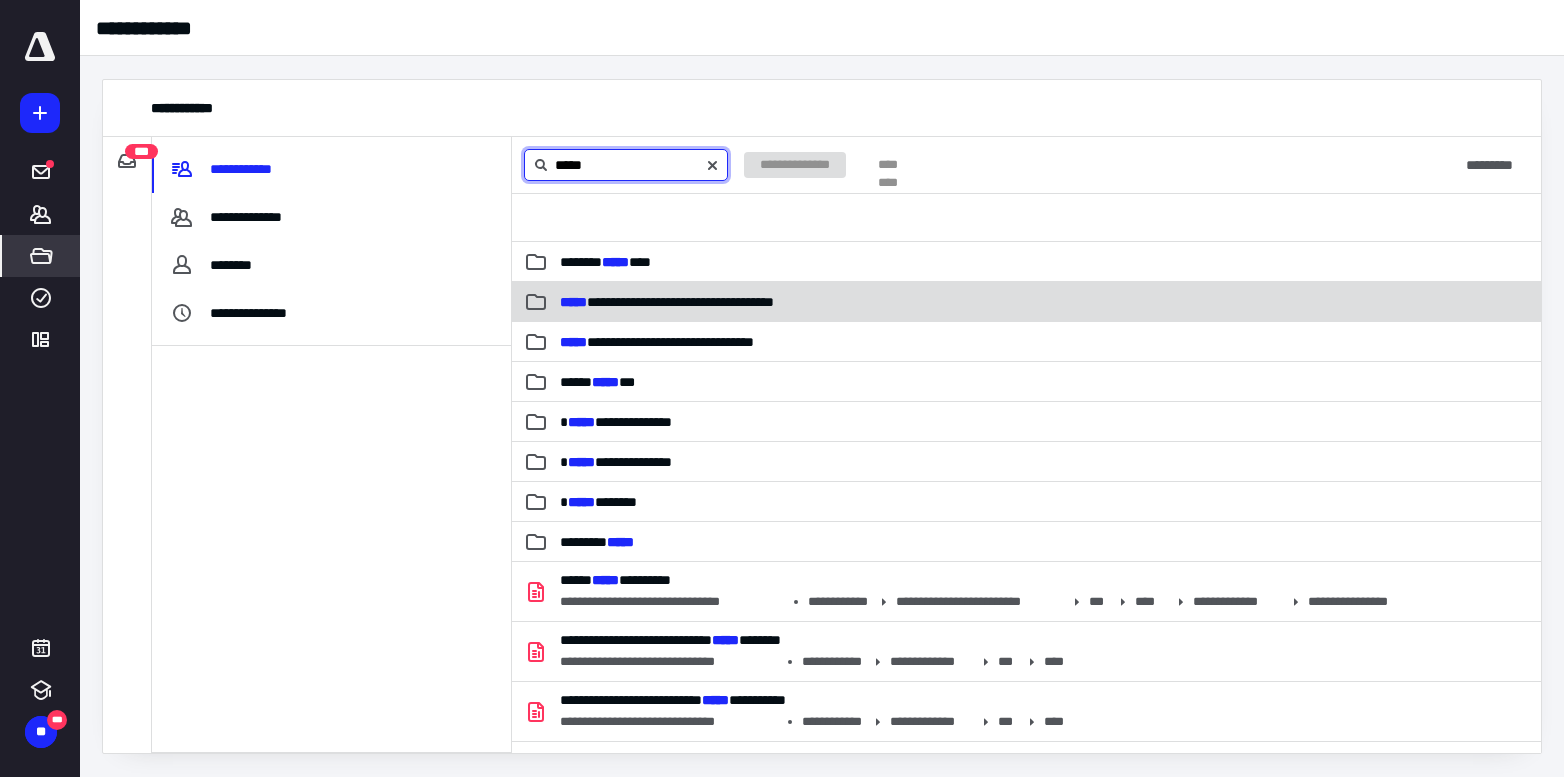 type on "*****" 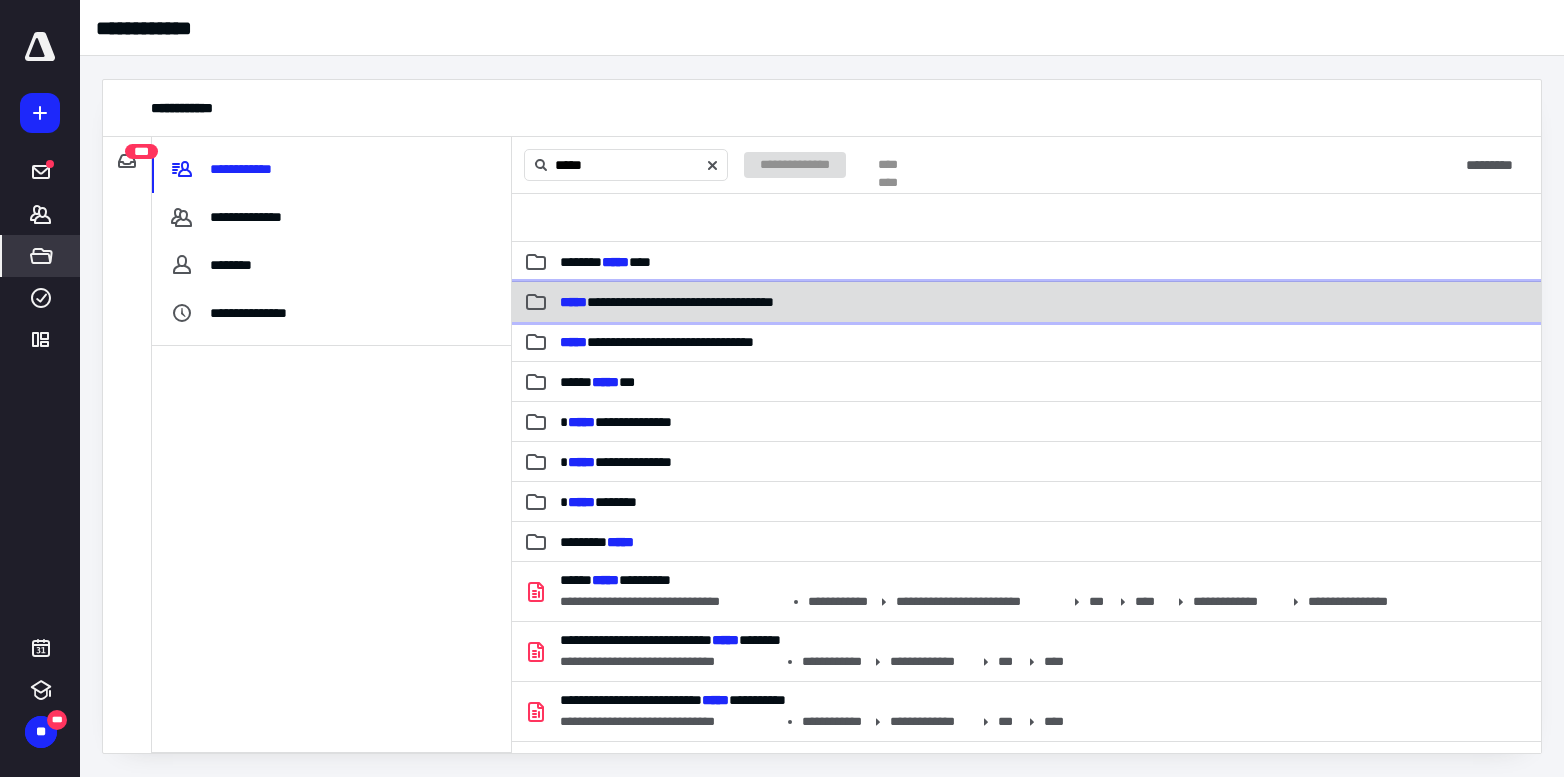 click on "**********" at bounding box center [667, 302] 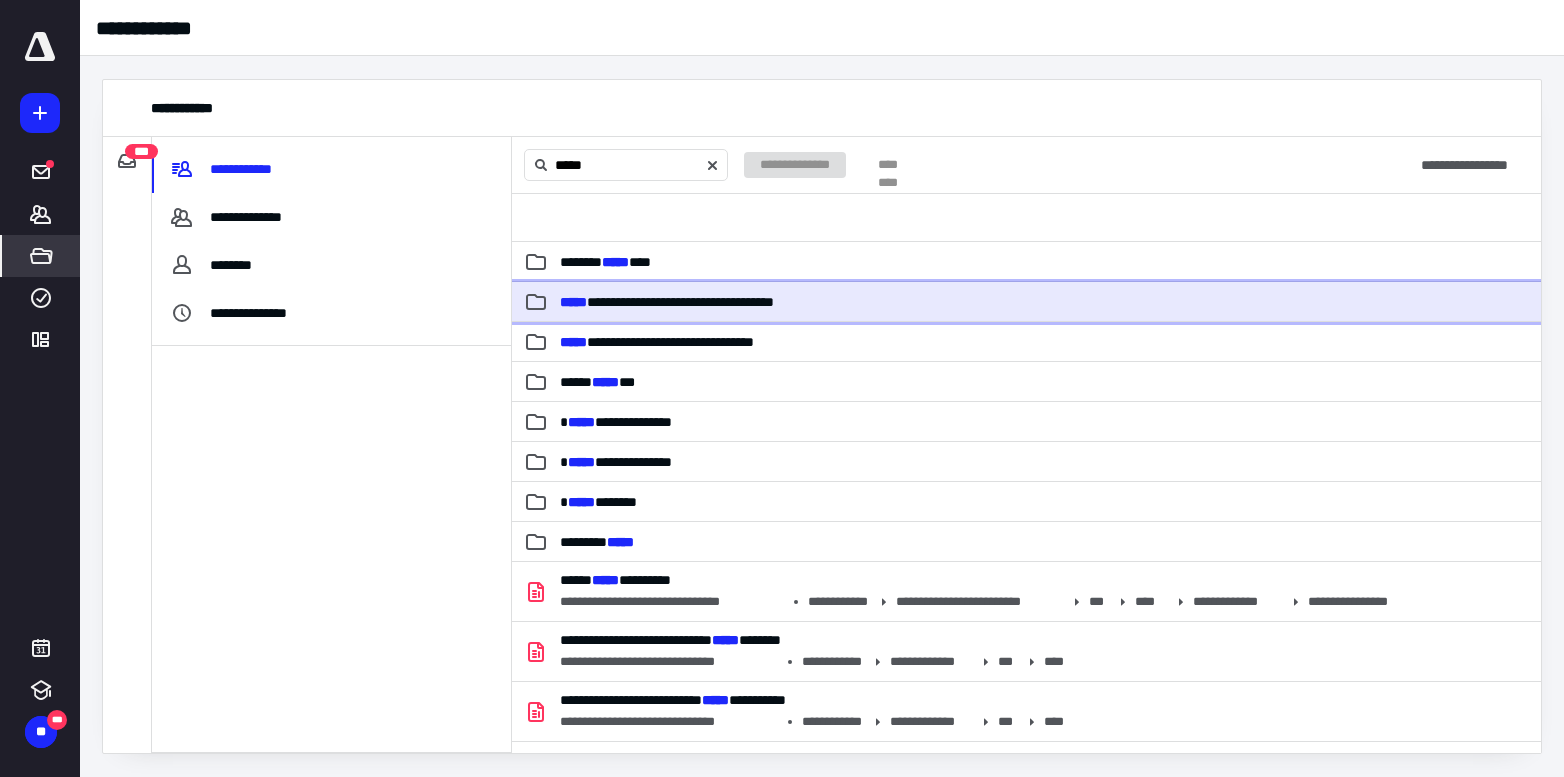 click on "**********" at bounding box center [667, 302] 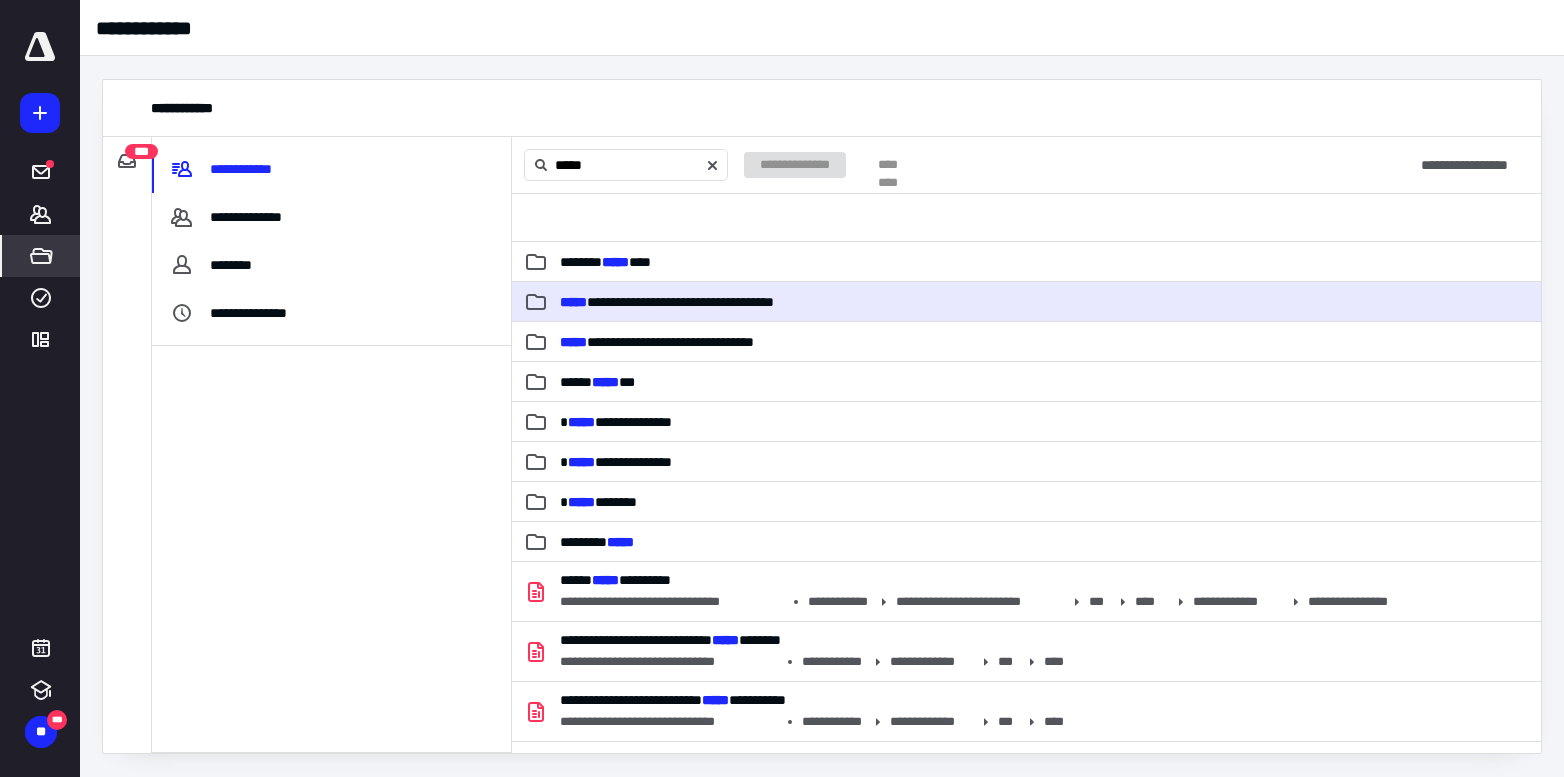 type 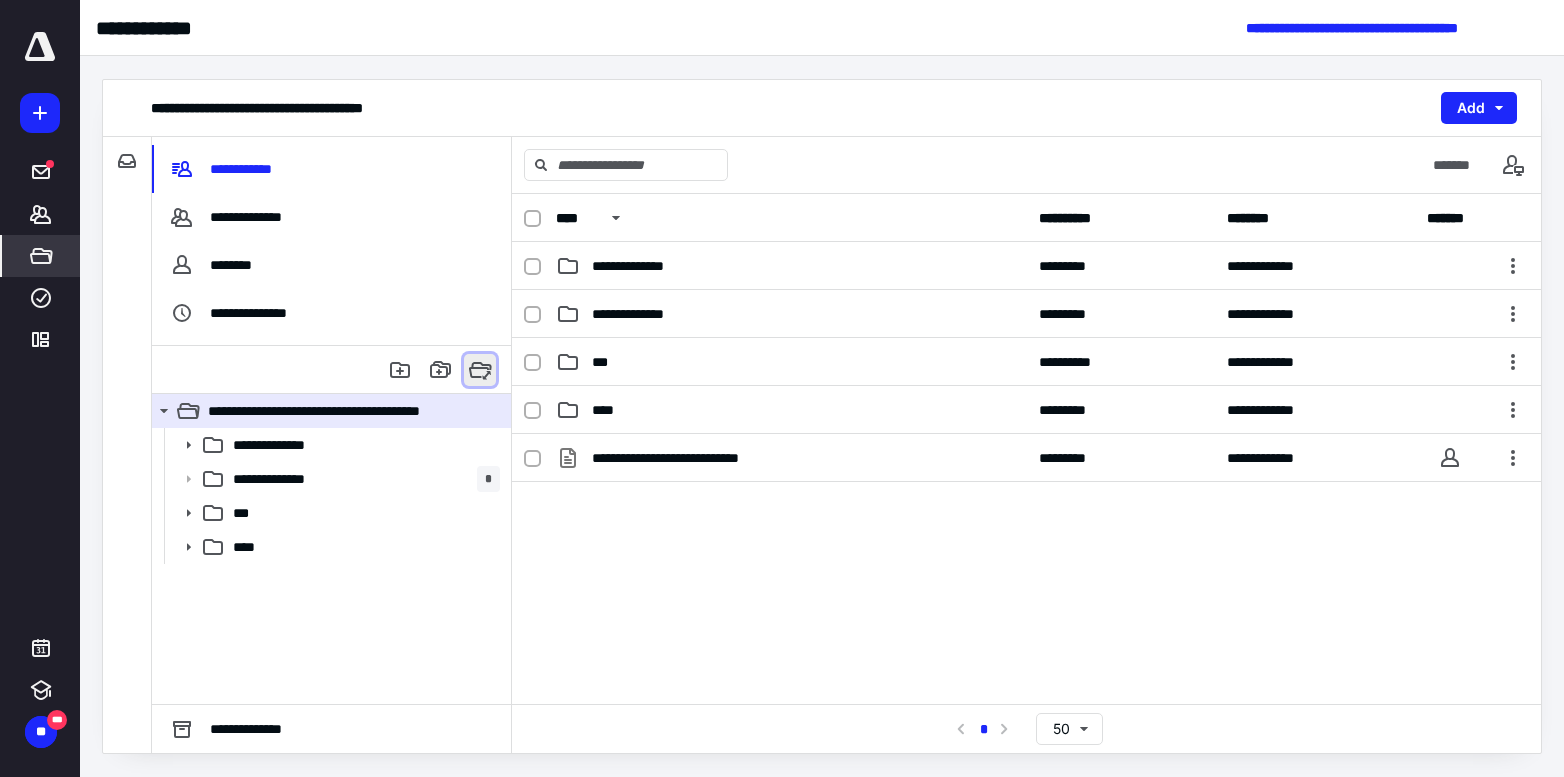click at bounding box center [480, 370] 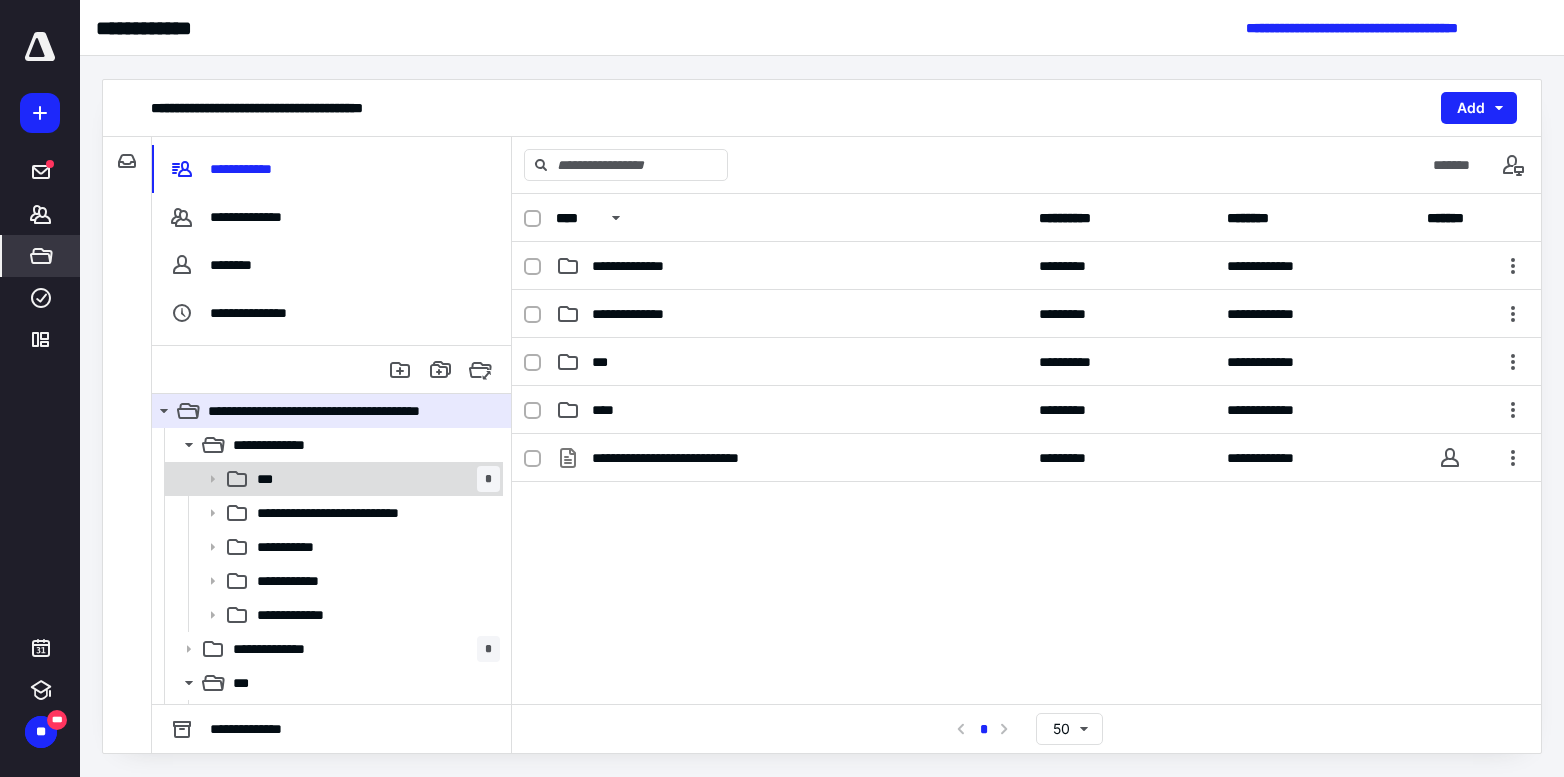 click on "*** *" at bounding box center (374, 479) 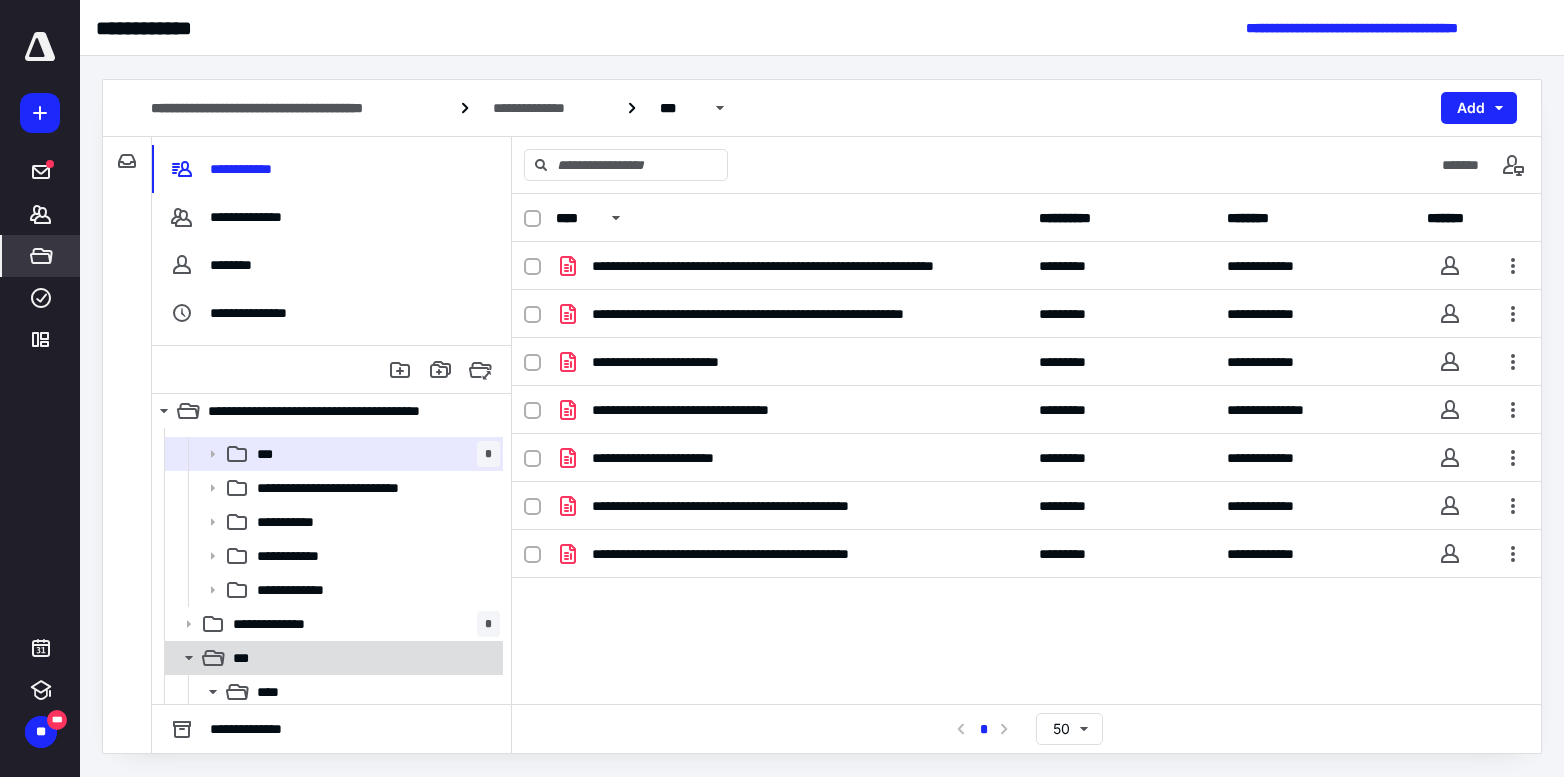 scroll, scrollTop: 100, scrollLeft: 0, axis: vertical 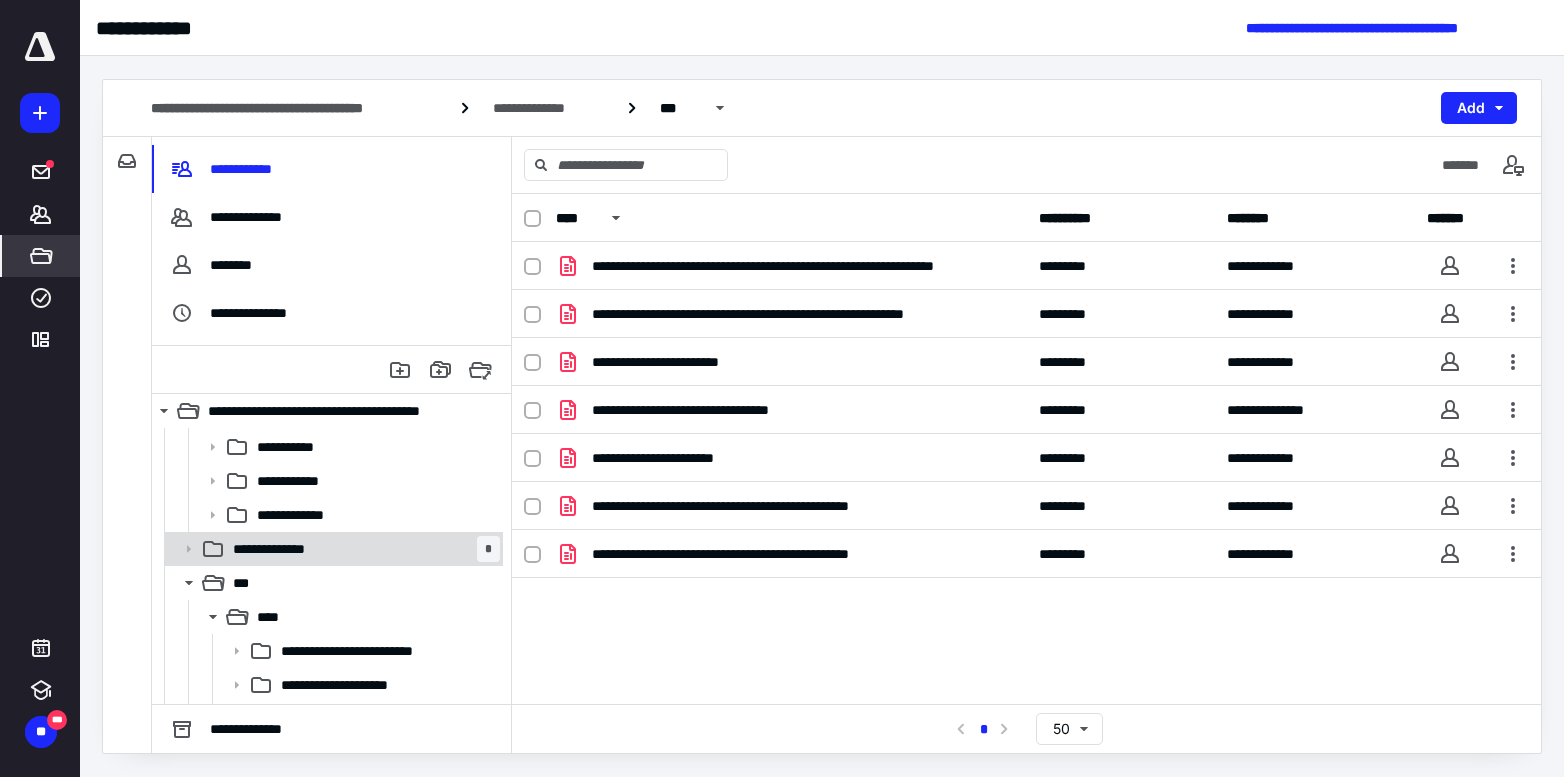click on "**********" at bounding box center (362, 549) 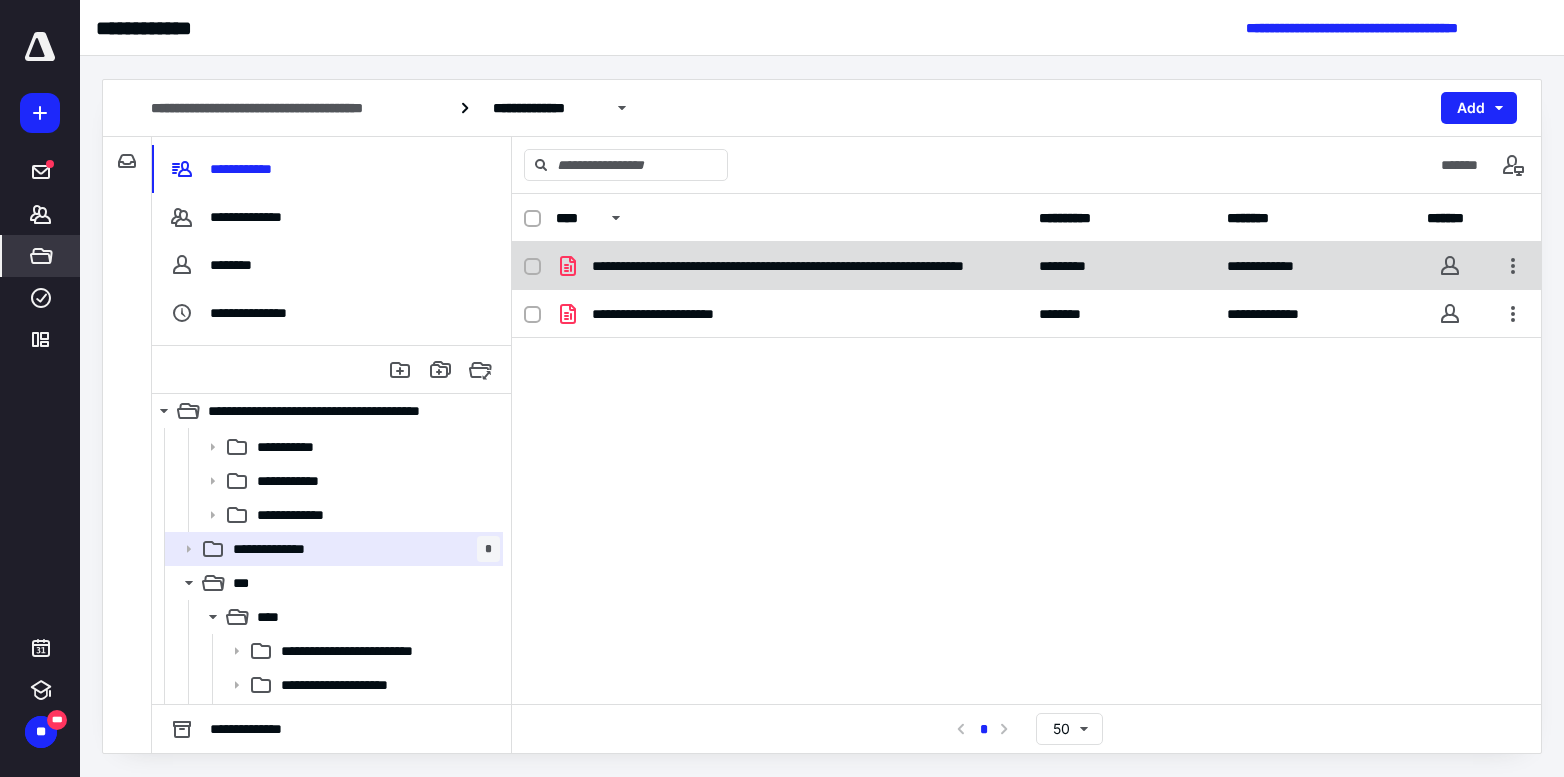 click on "**********" at bounding box center [803, 266] 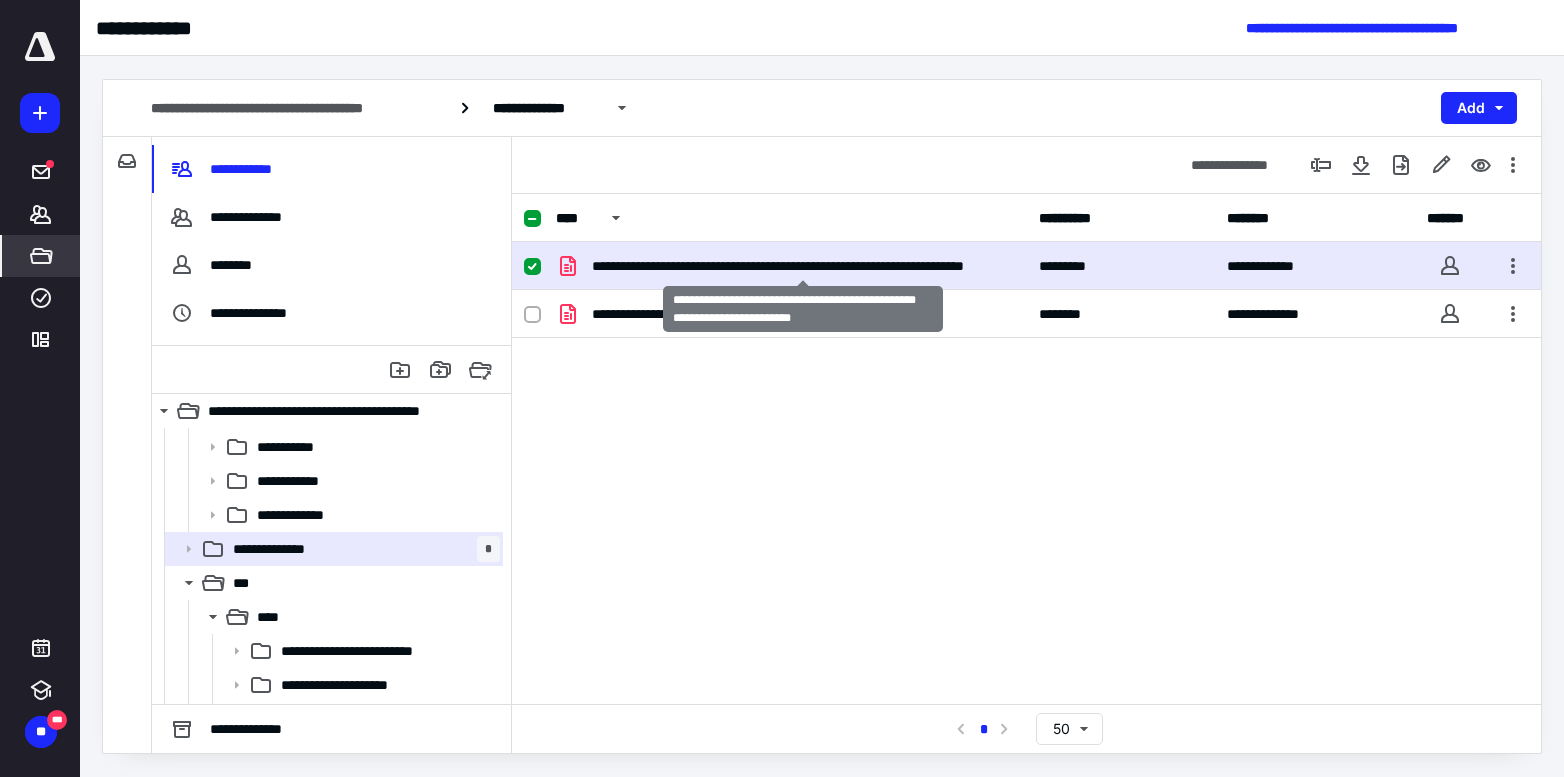 click on "**********" at bounding box center (803, 266) 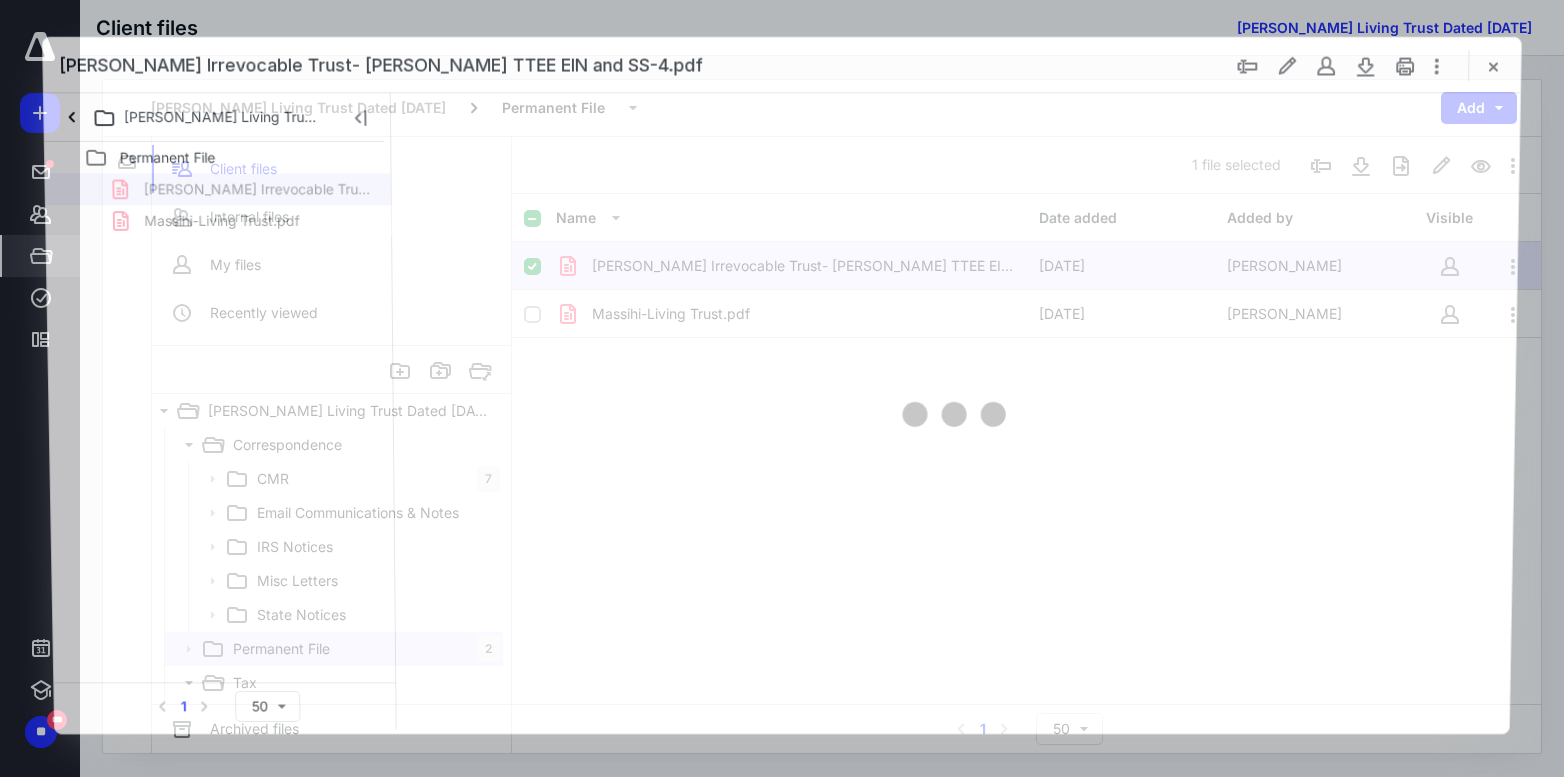scroll, scrollTop: 100, scrollLeft: 0, axis: vertical 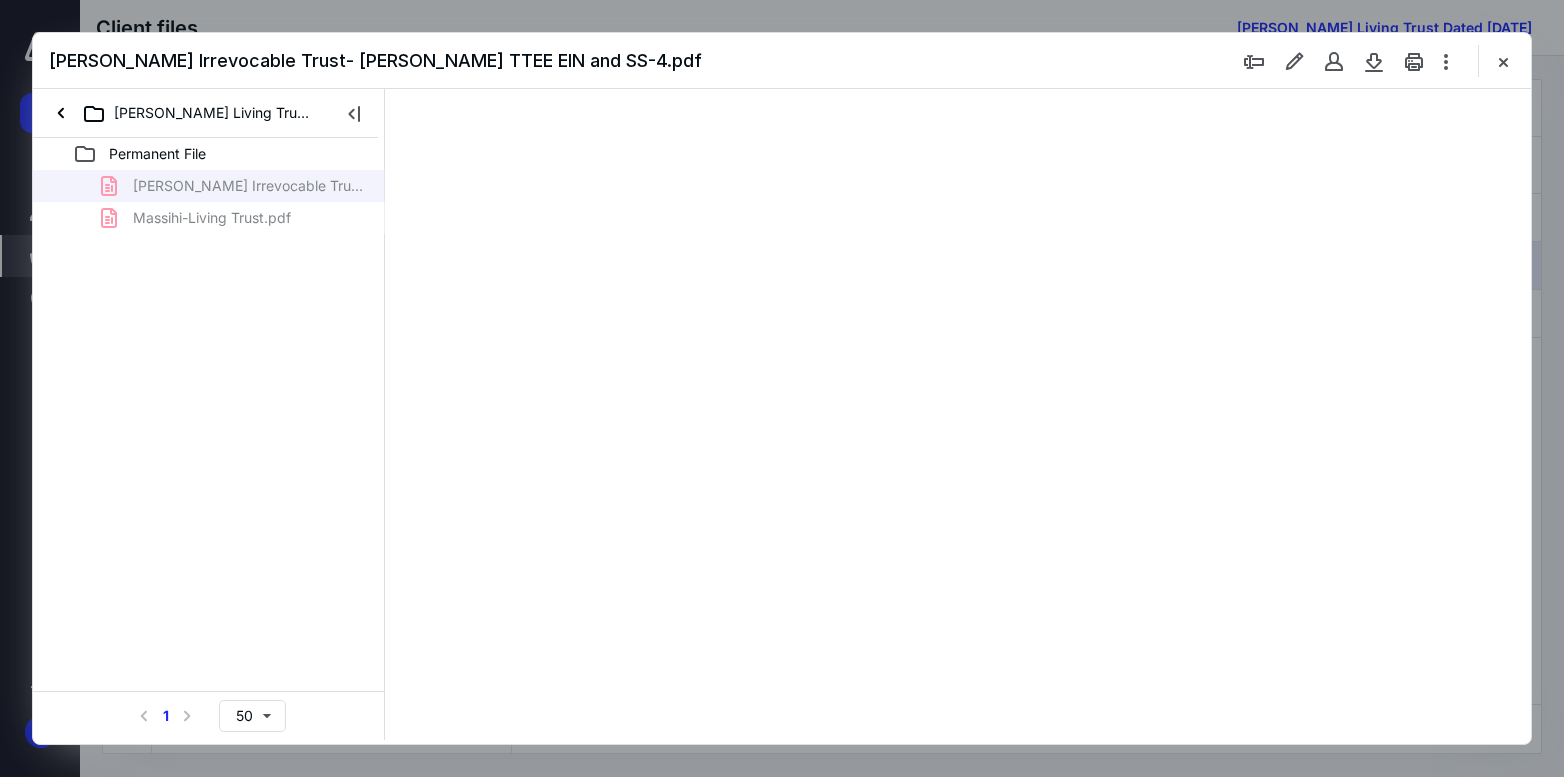 type on "72" 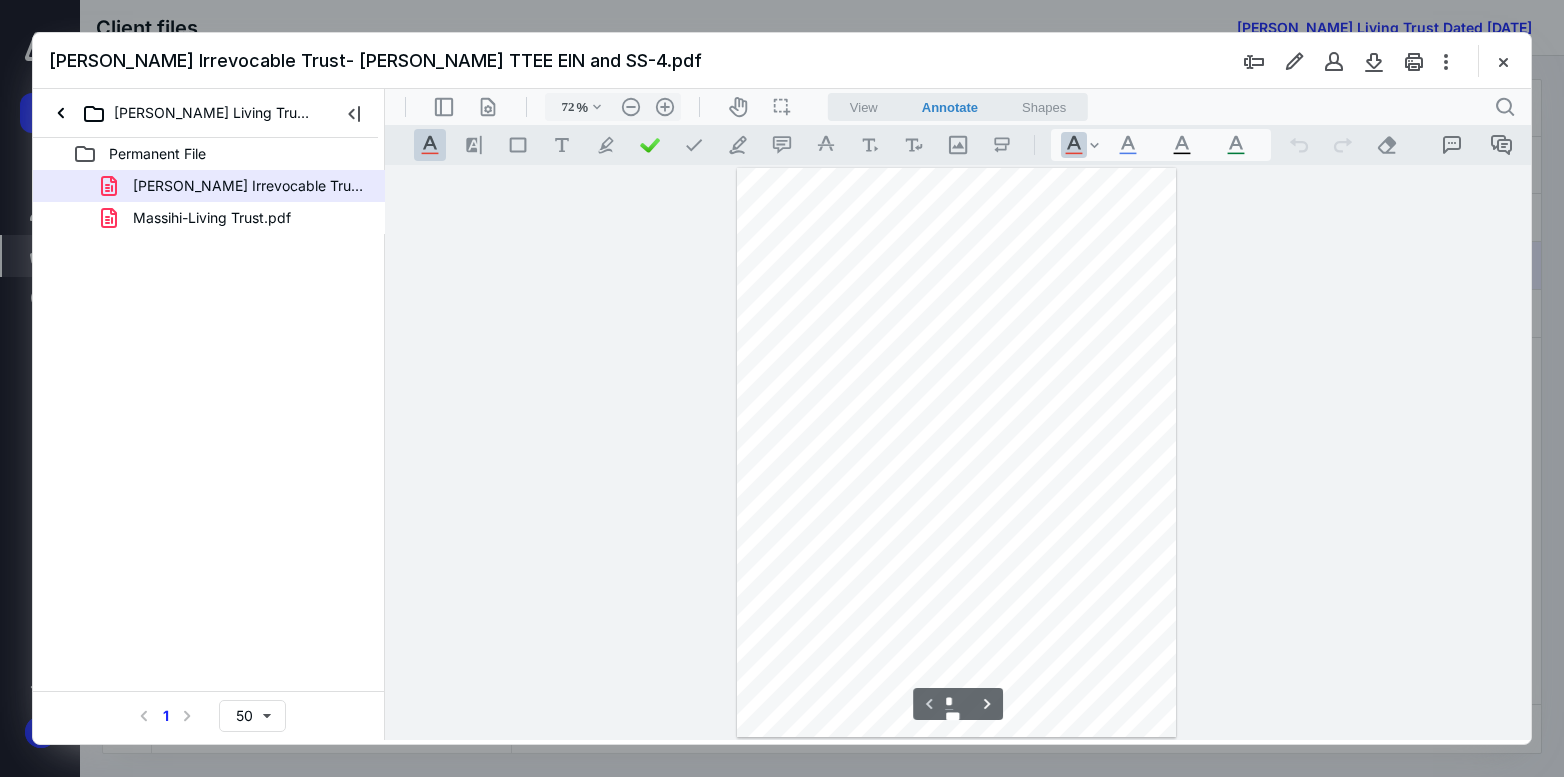 scroll, scrollTop: 79, scrollLeft: 0, axis: vertical 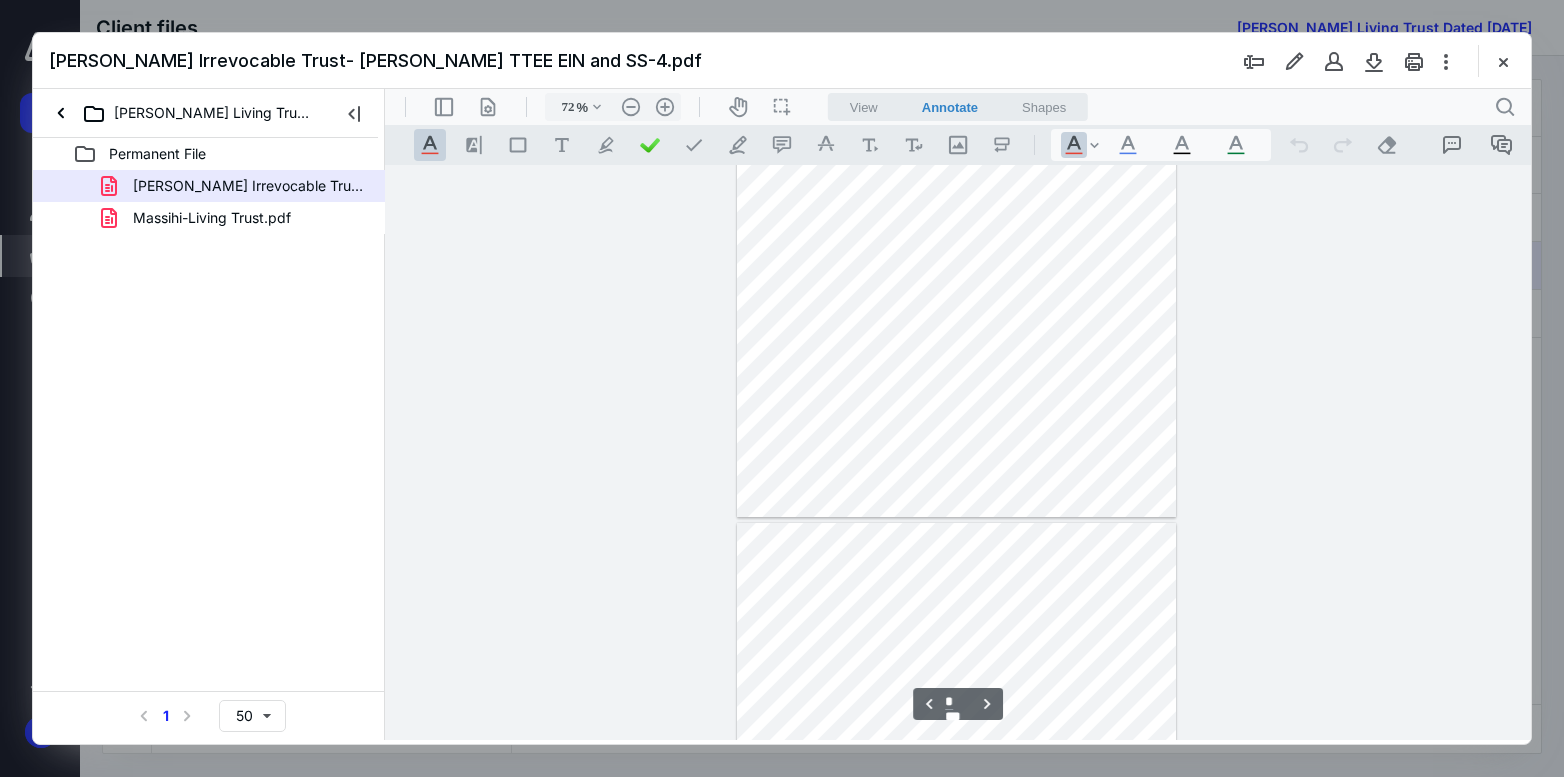 type on "*" 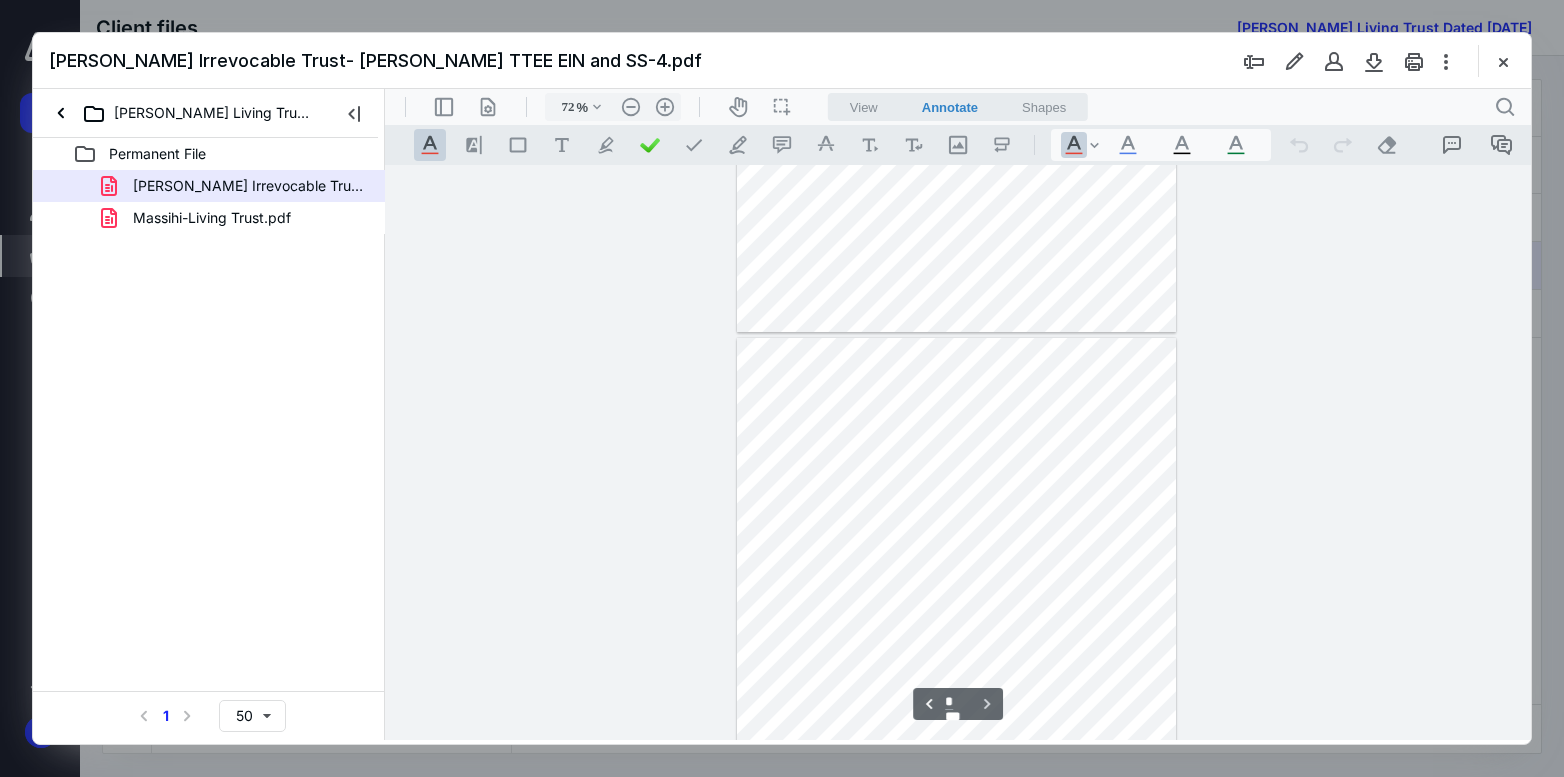 scroll, scrollTop: 1150, scrollLeft: 0, axis: vertical 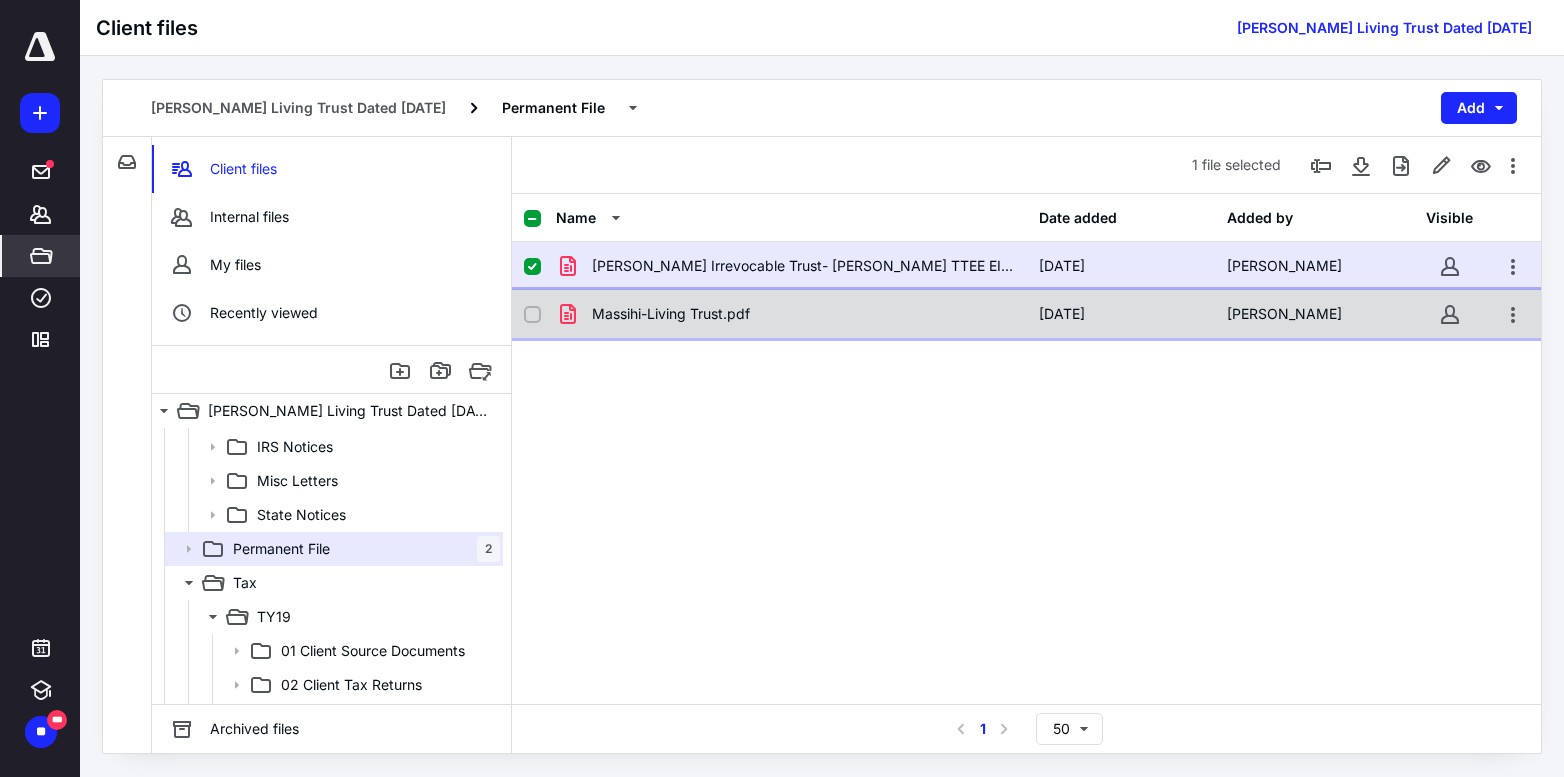 click on "Massihi-Living Trust.pdf" at bounding box center [671, 314] 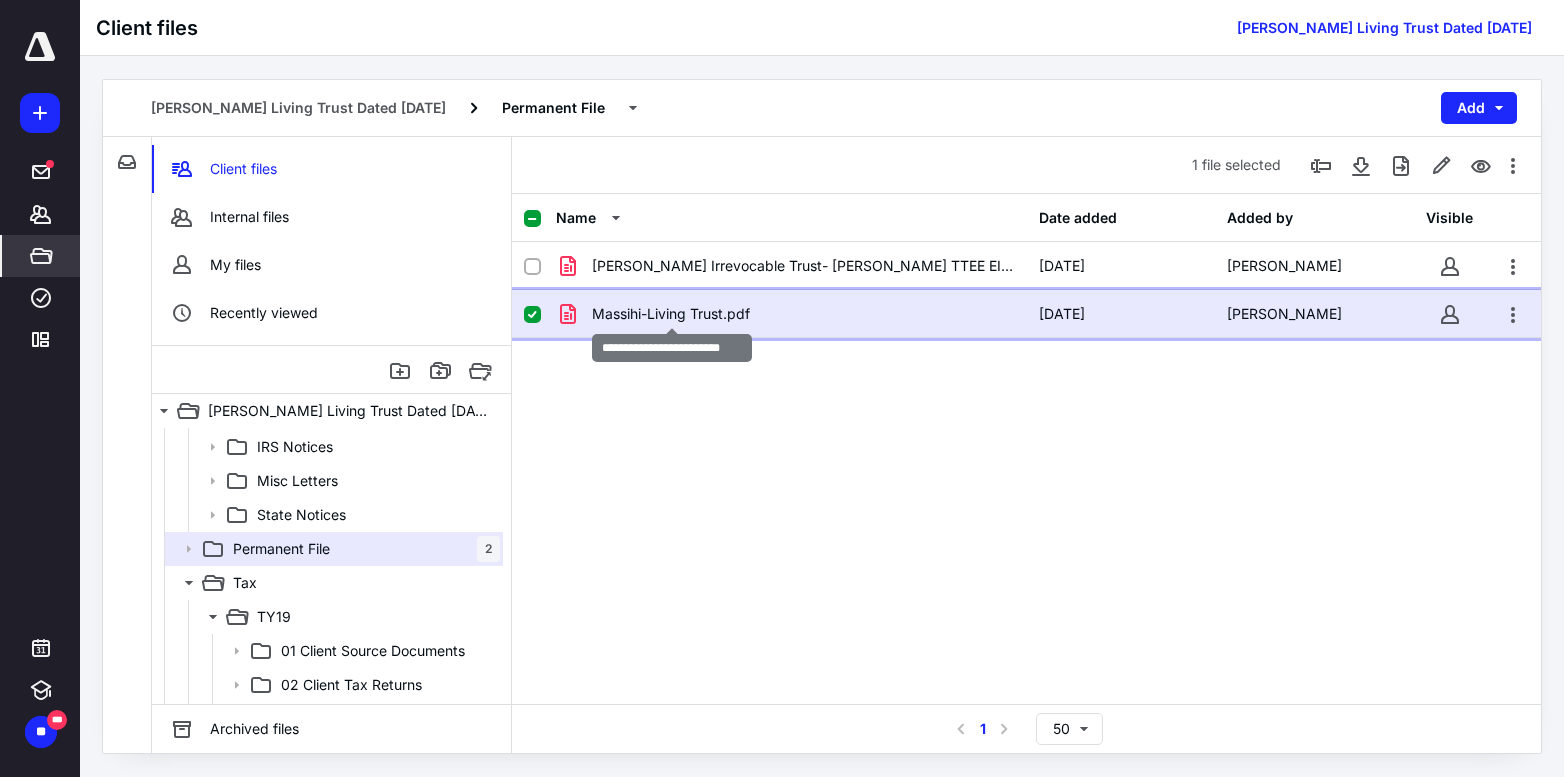 click on "Massihi-Living Trust.pdf" at bounding box center [671, 314] 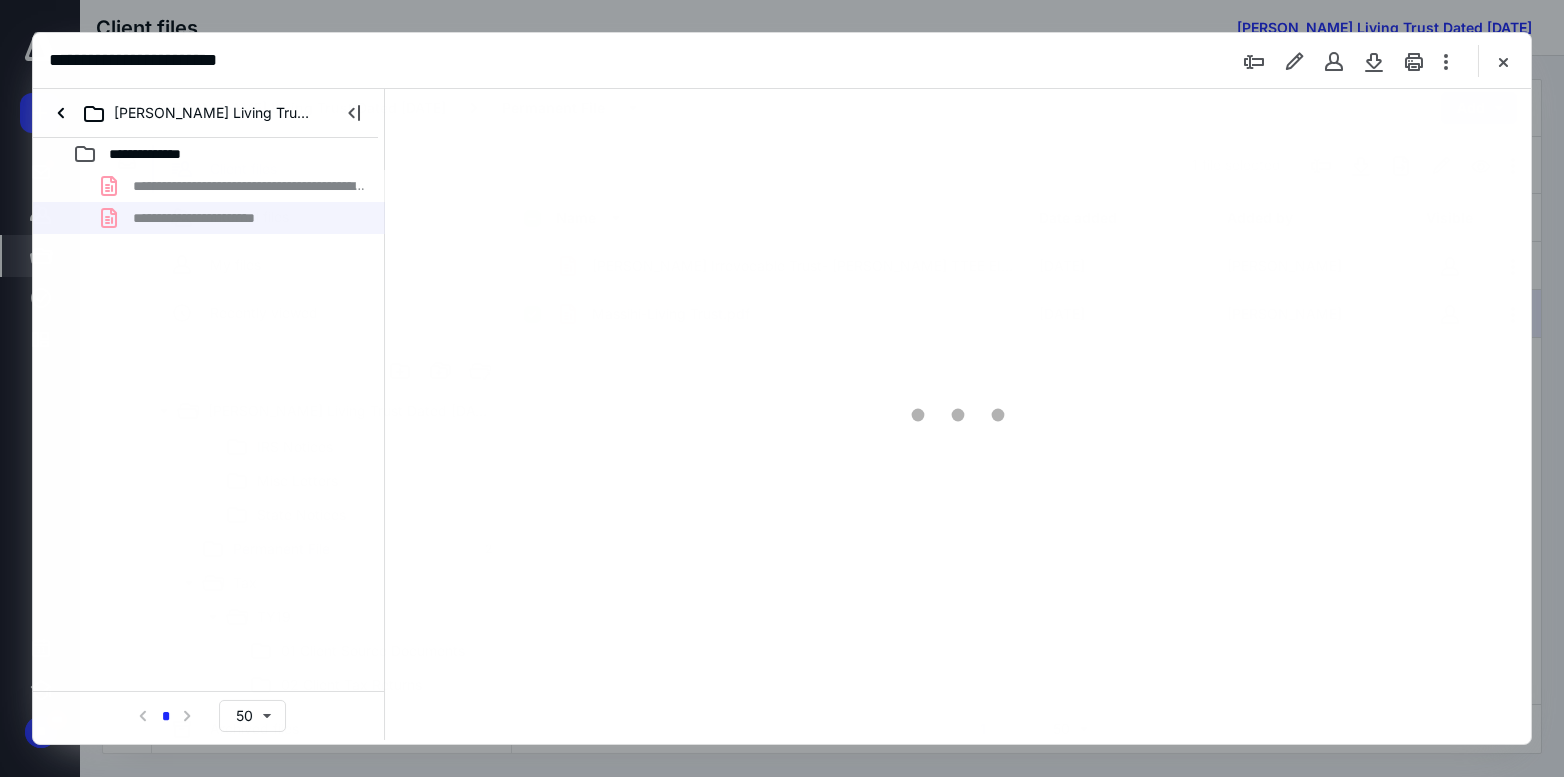 scroll, scrollTop: 0, scrollLeft: 0, axis: both 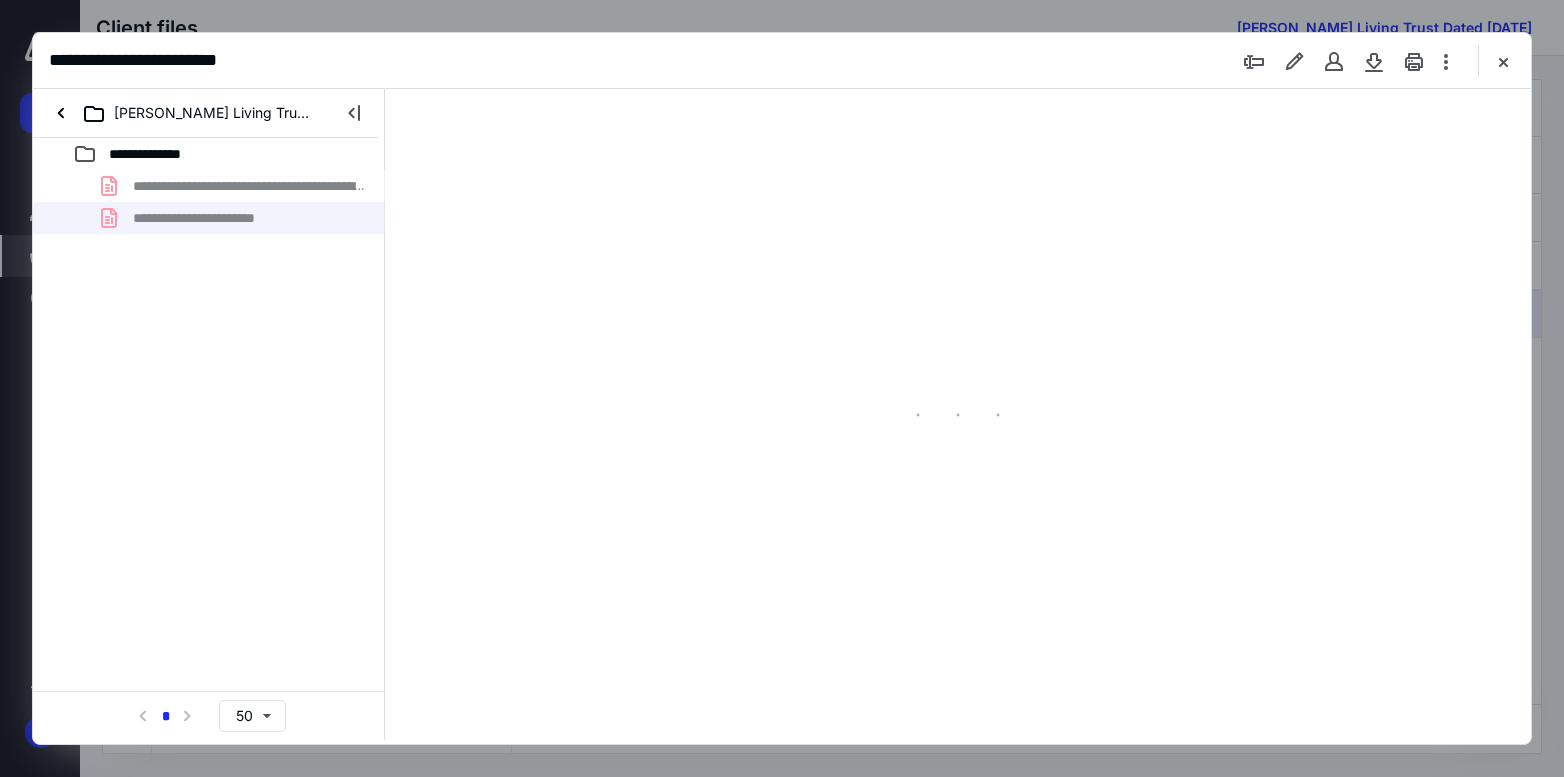 type on "72" 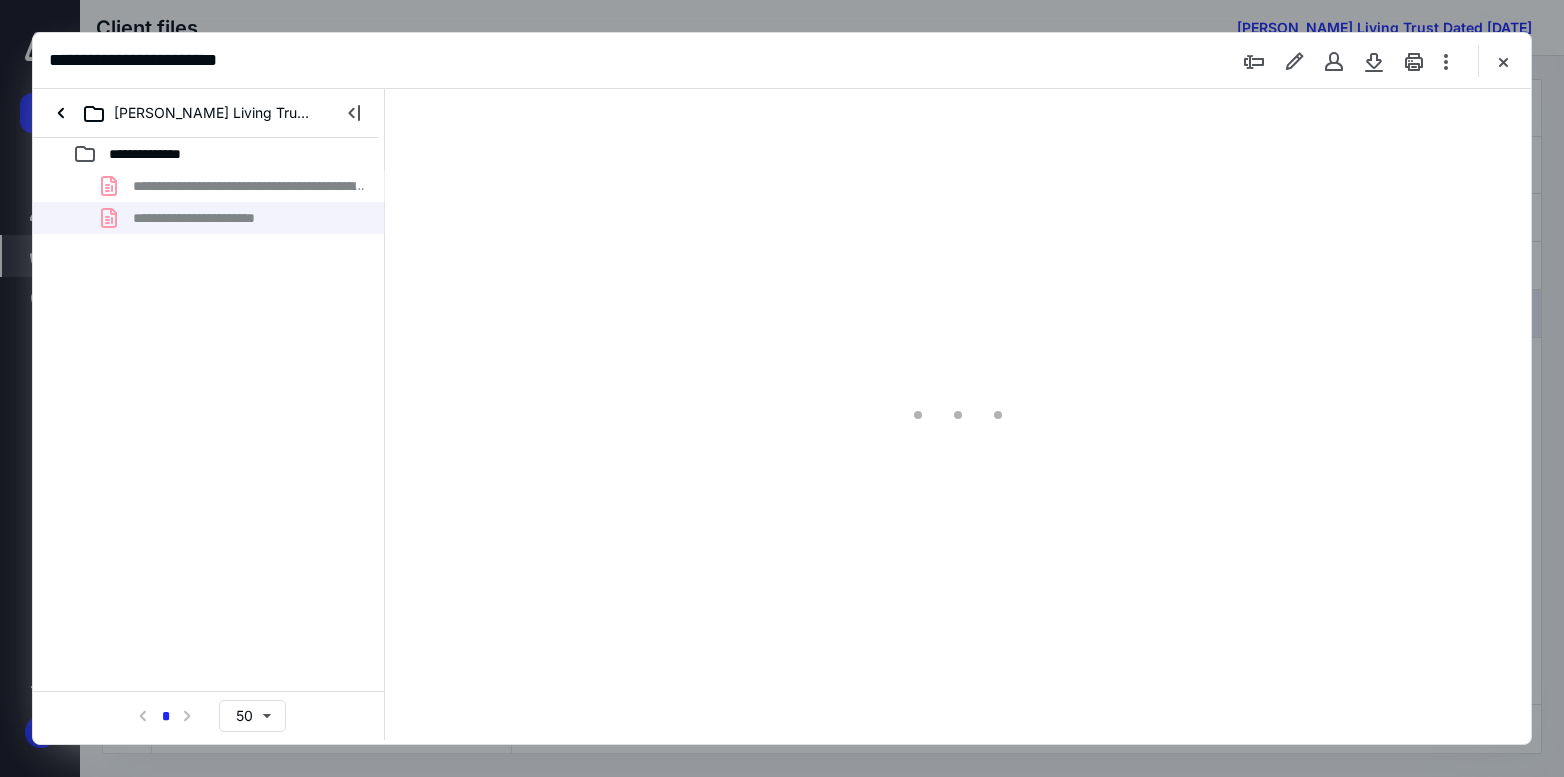 scroll, scrollTop: 79, scrollLeft: 0, axis: vertical 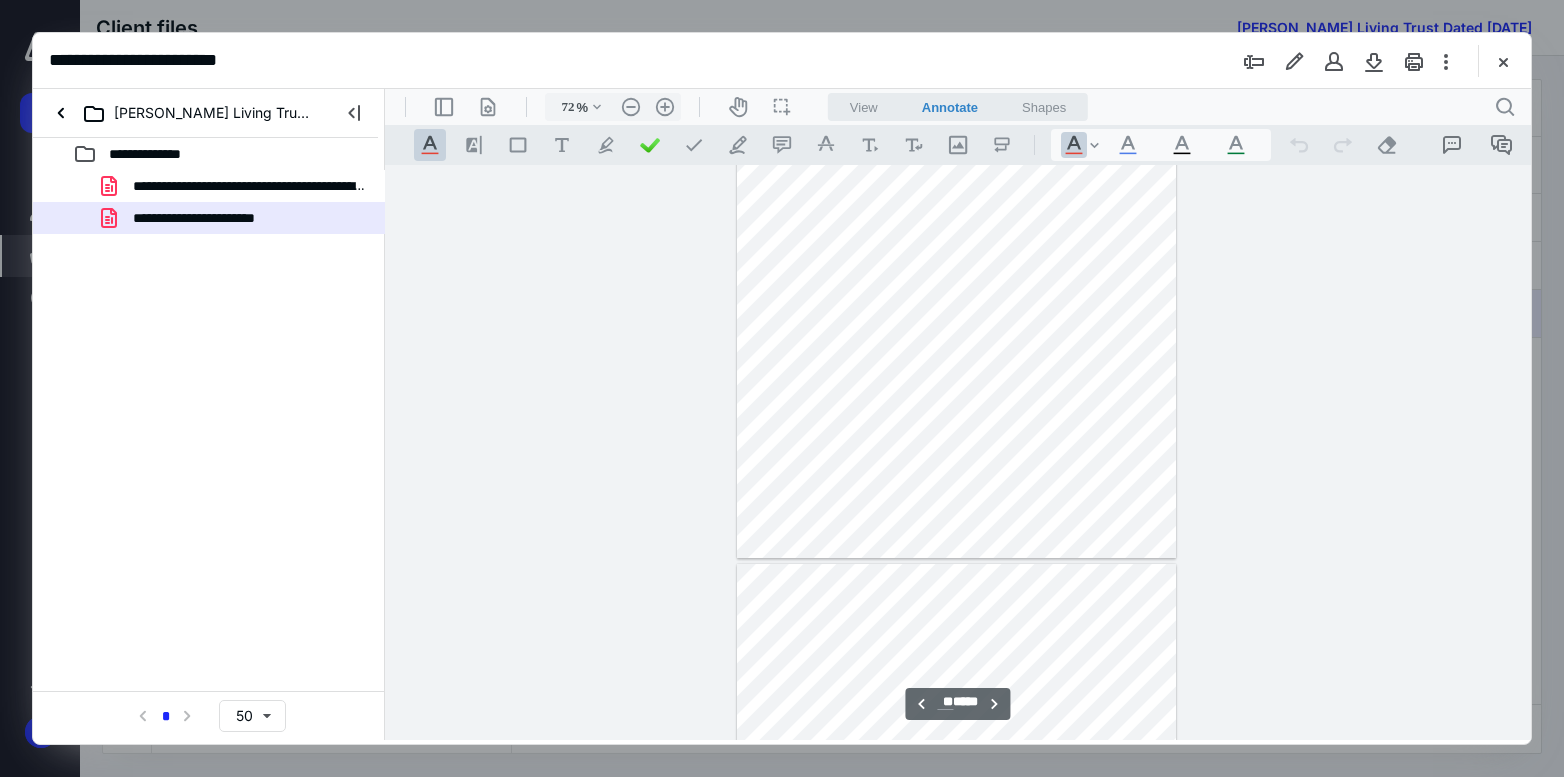 type on "**" 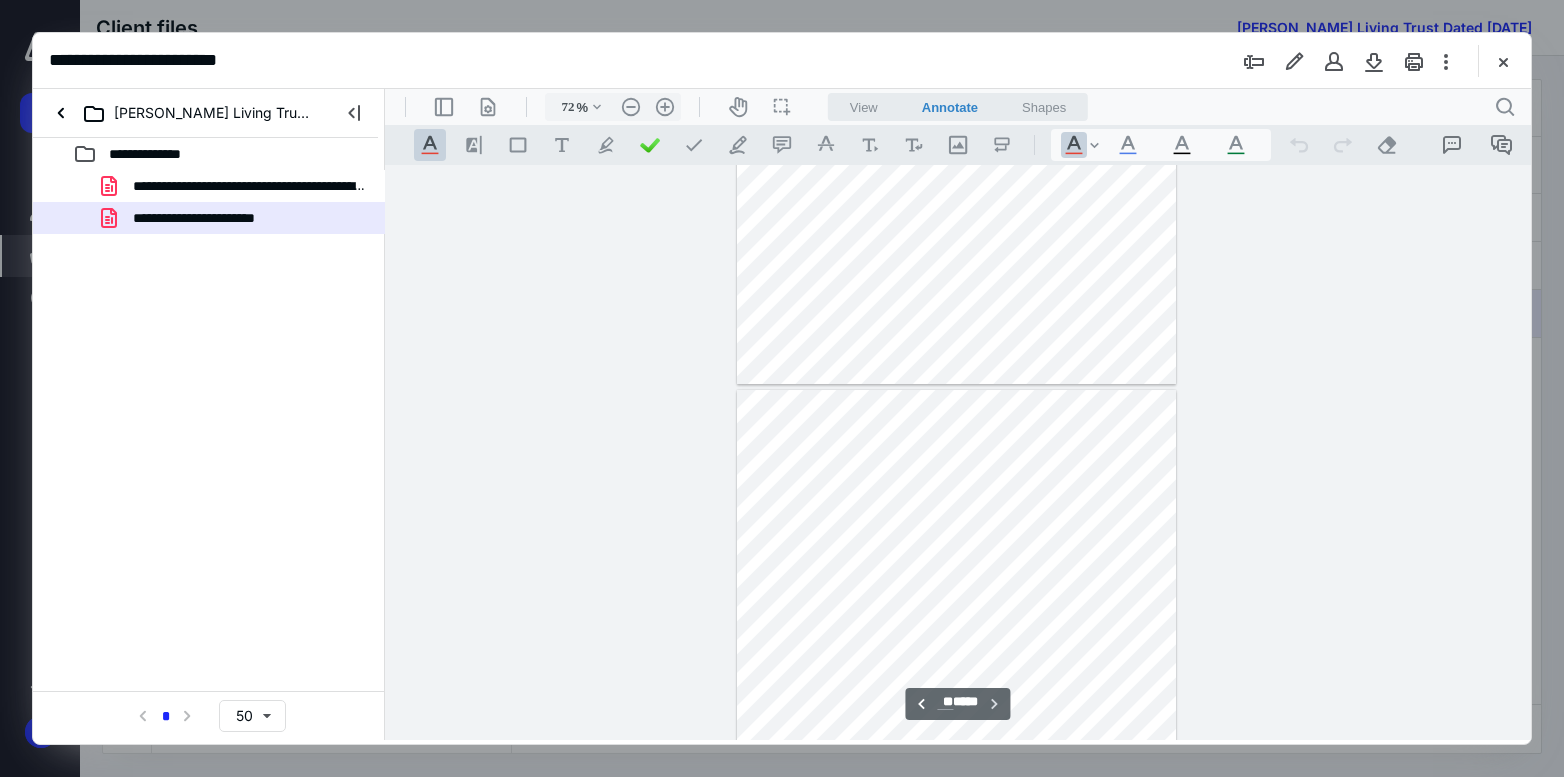 scroll, scrollTop: 12075, scrollLeft: 0, axis: vertical 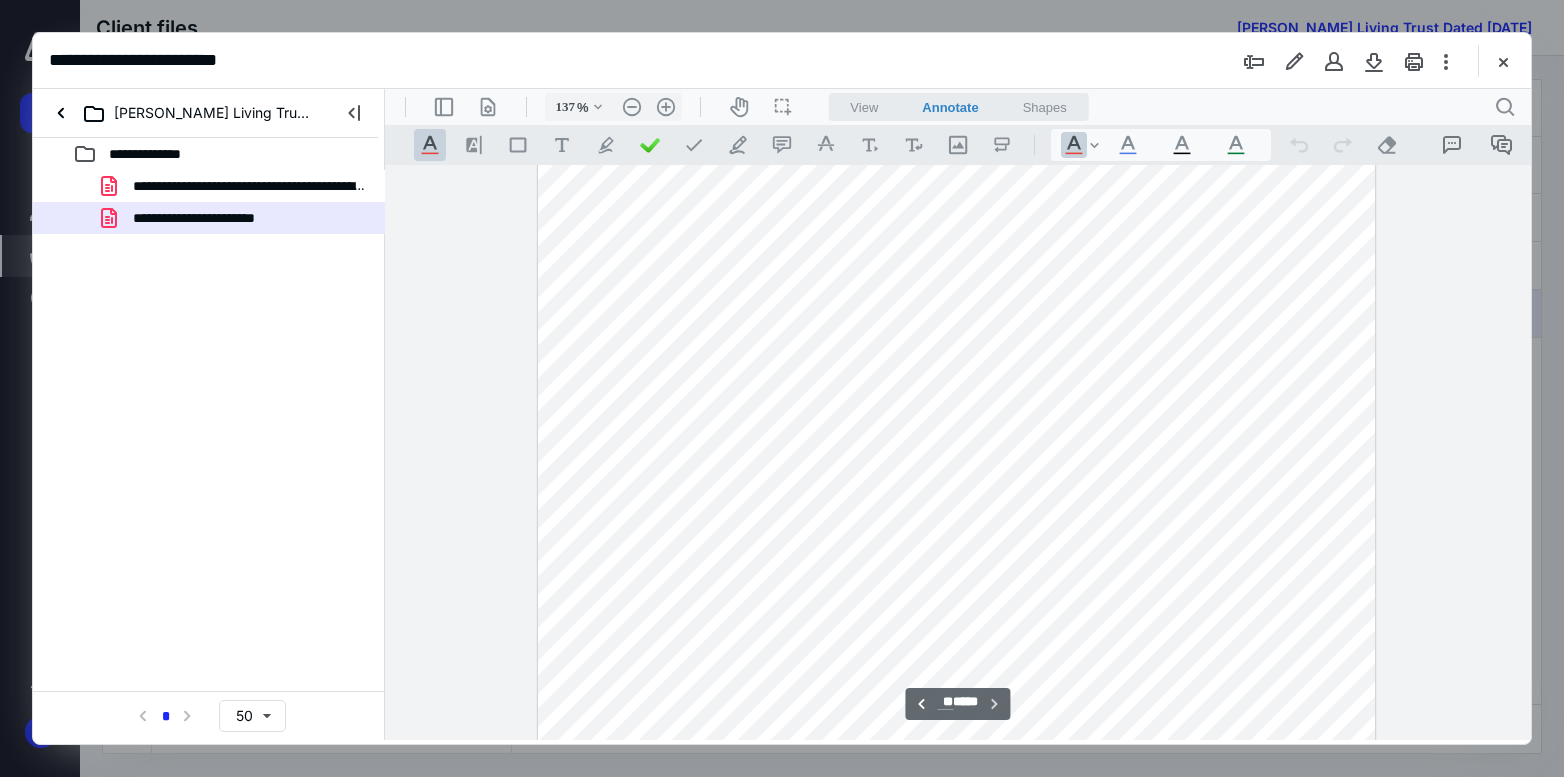 type on "112" 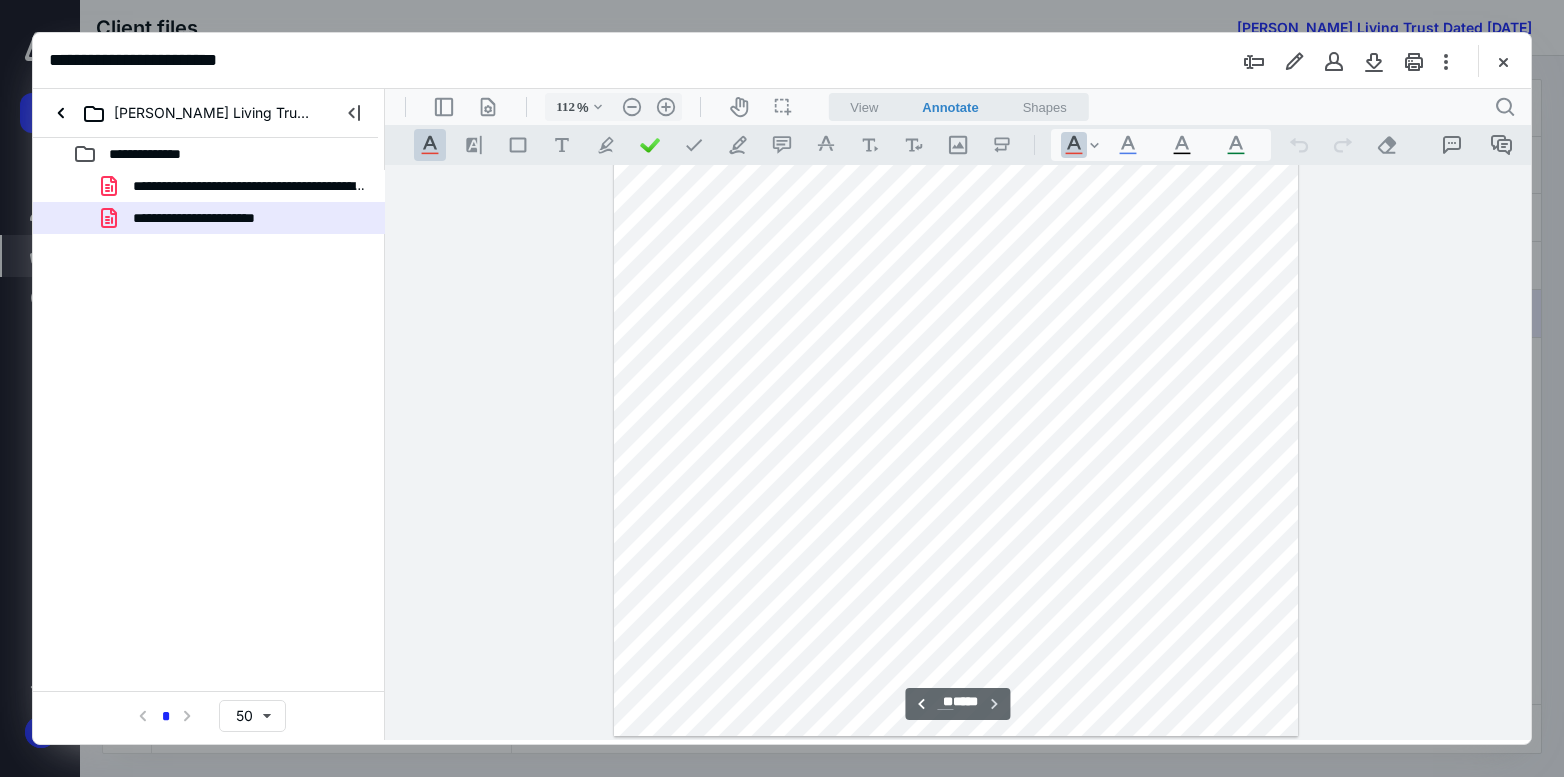 scroll, scrollTop: 18910, scrollLeft: 0, axis: vertical 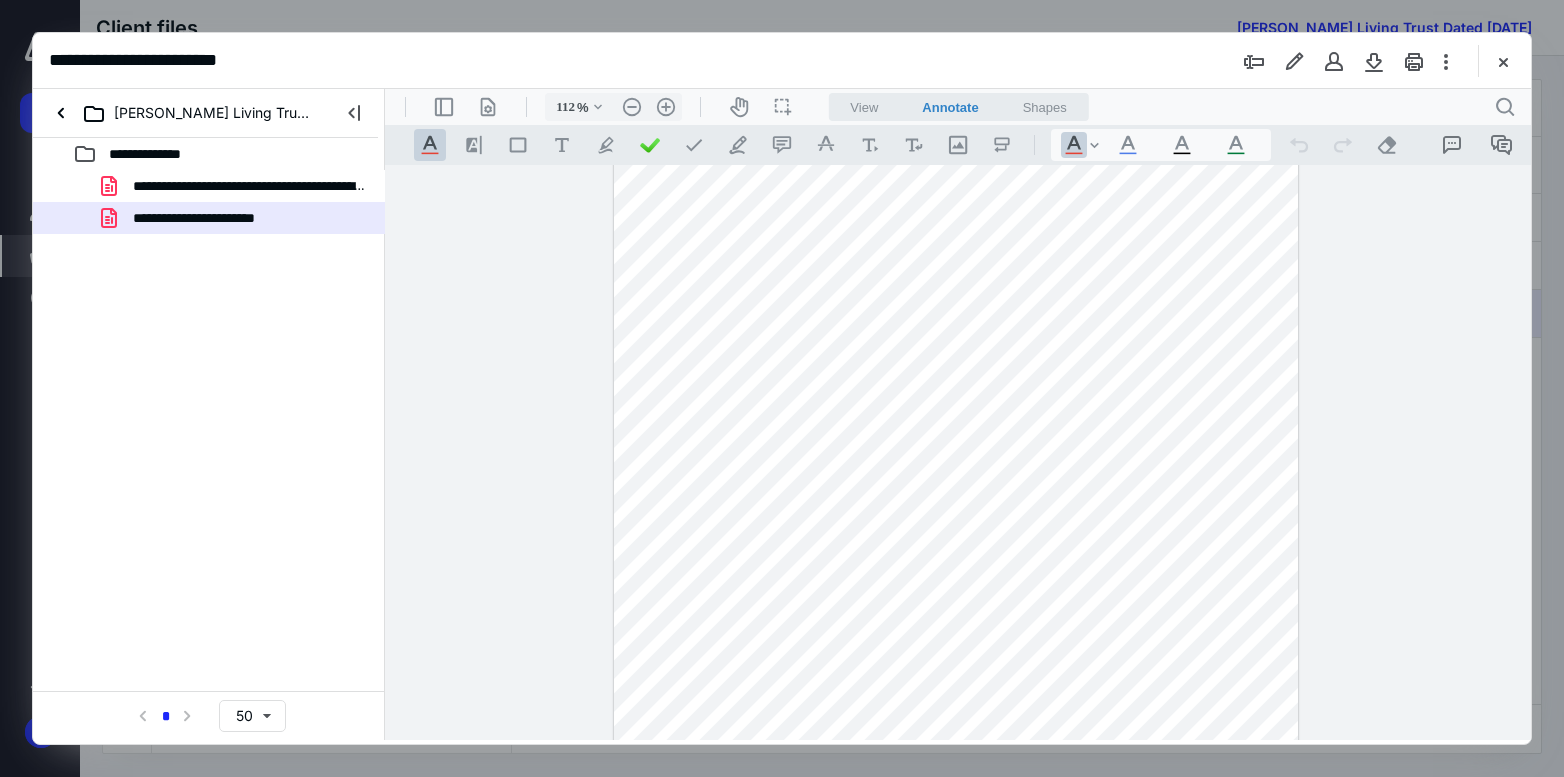 drag, startPoint x: 1154, startPoint y: 534, endPoint x: 911, endPoint y: 522, distance: 243.29611 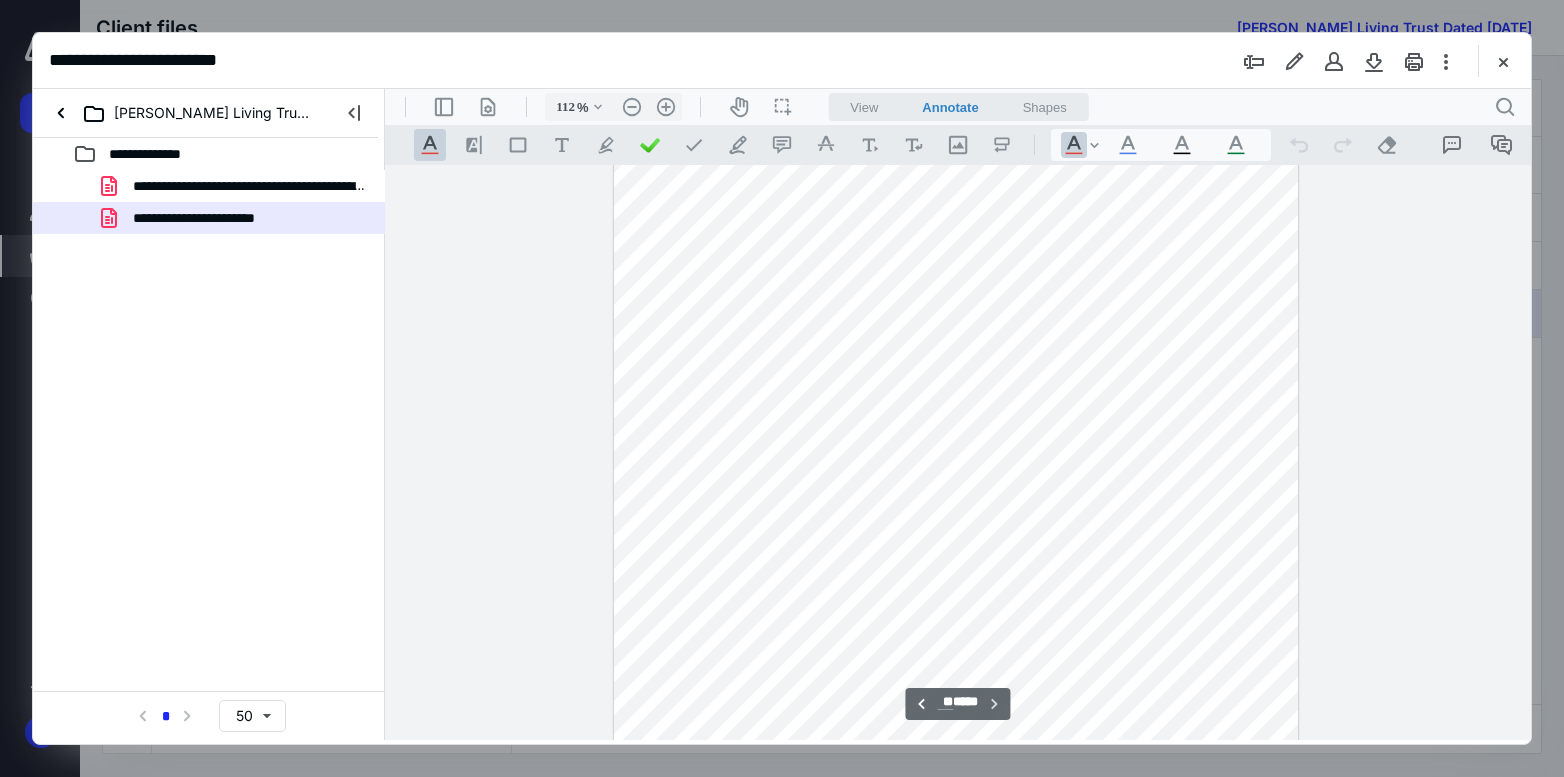 scroll, scrollTop: 18993, scrollLeft: 0, axis: vertical 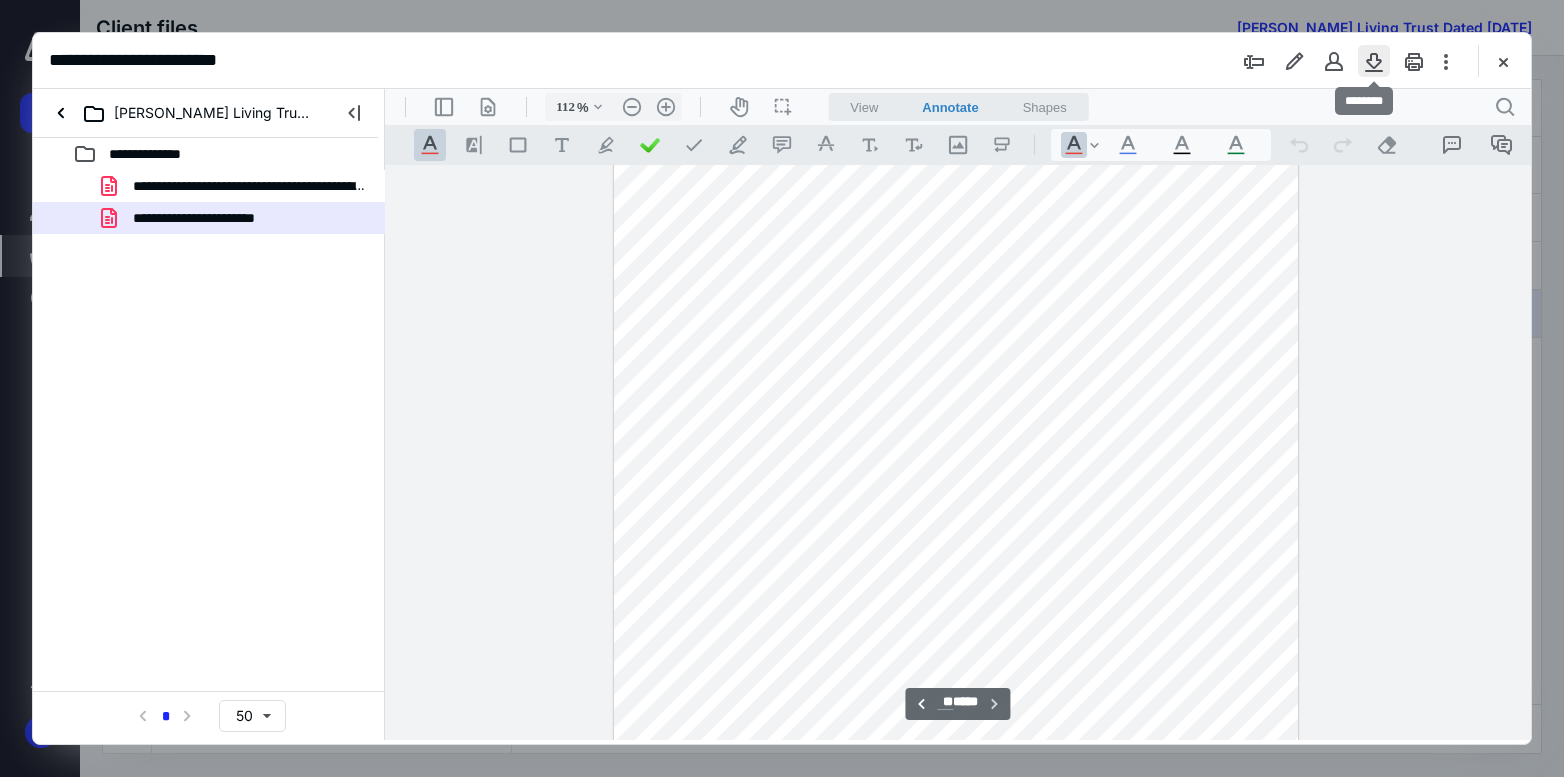 click at bounding box center [1374, 61] 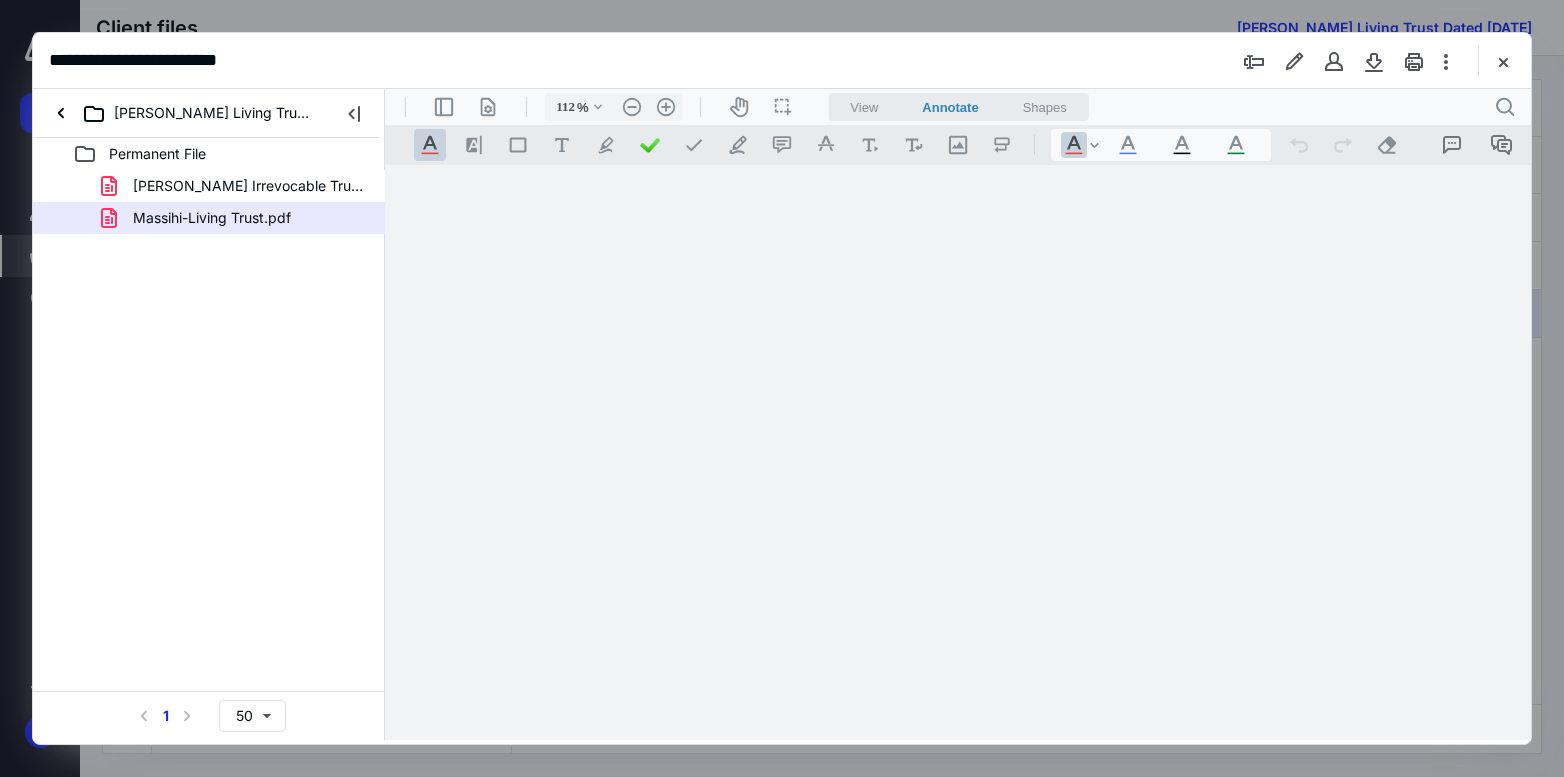 scroll, scrollTop: 0, scrollLeft: 0, axis: both 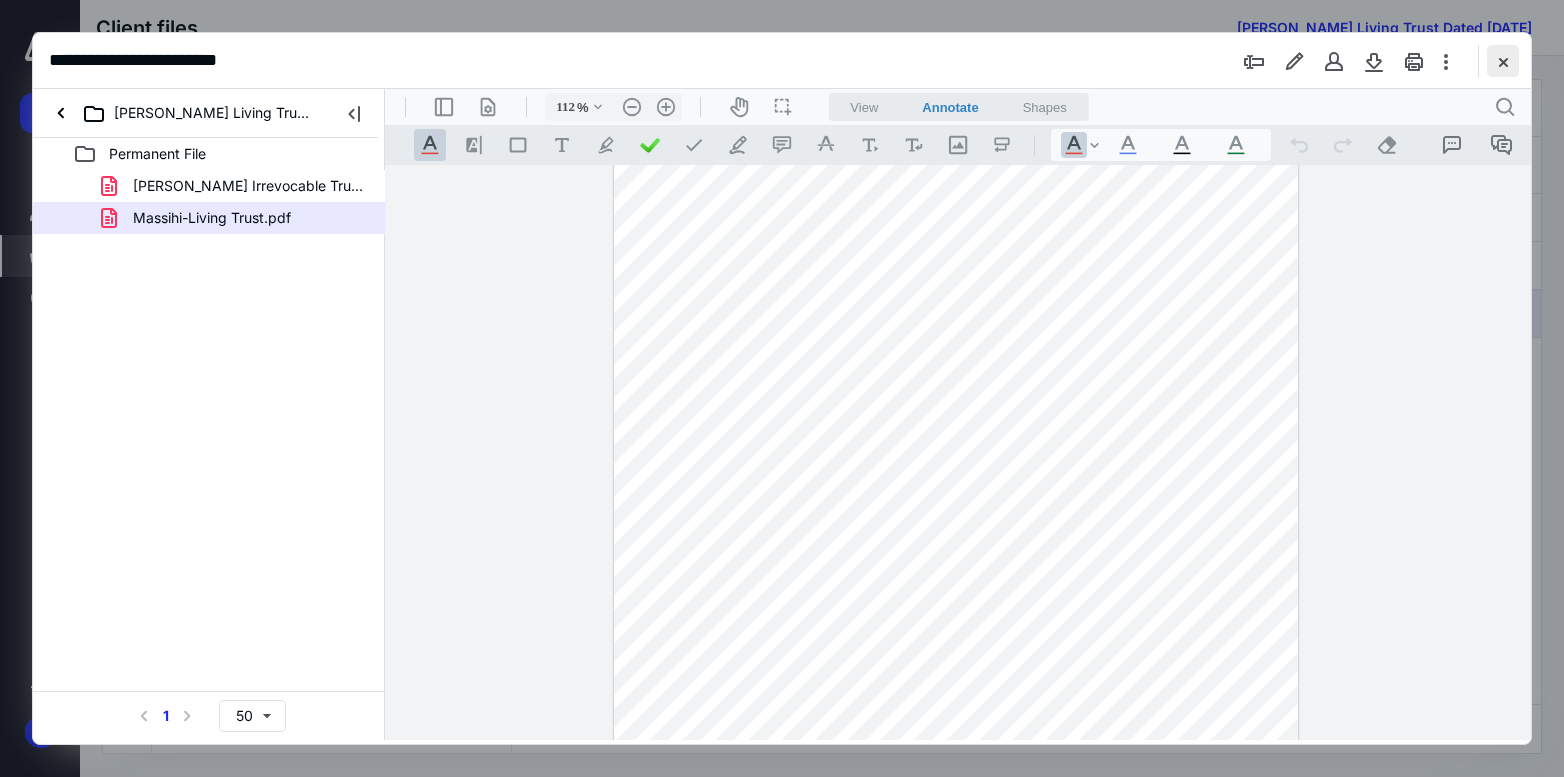 click at bounding box center (1503, 61) 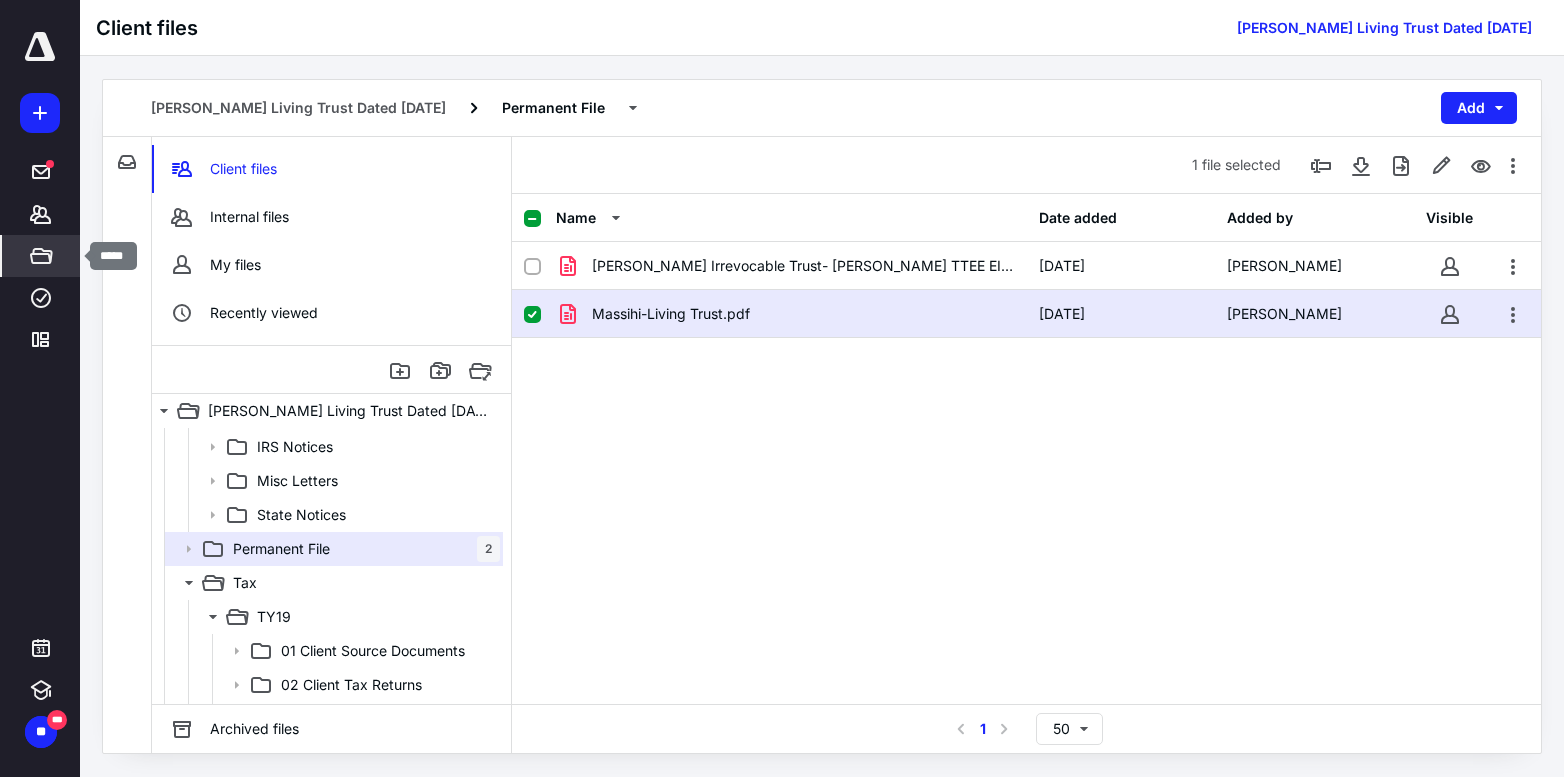 click 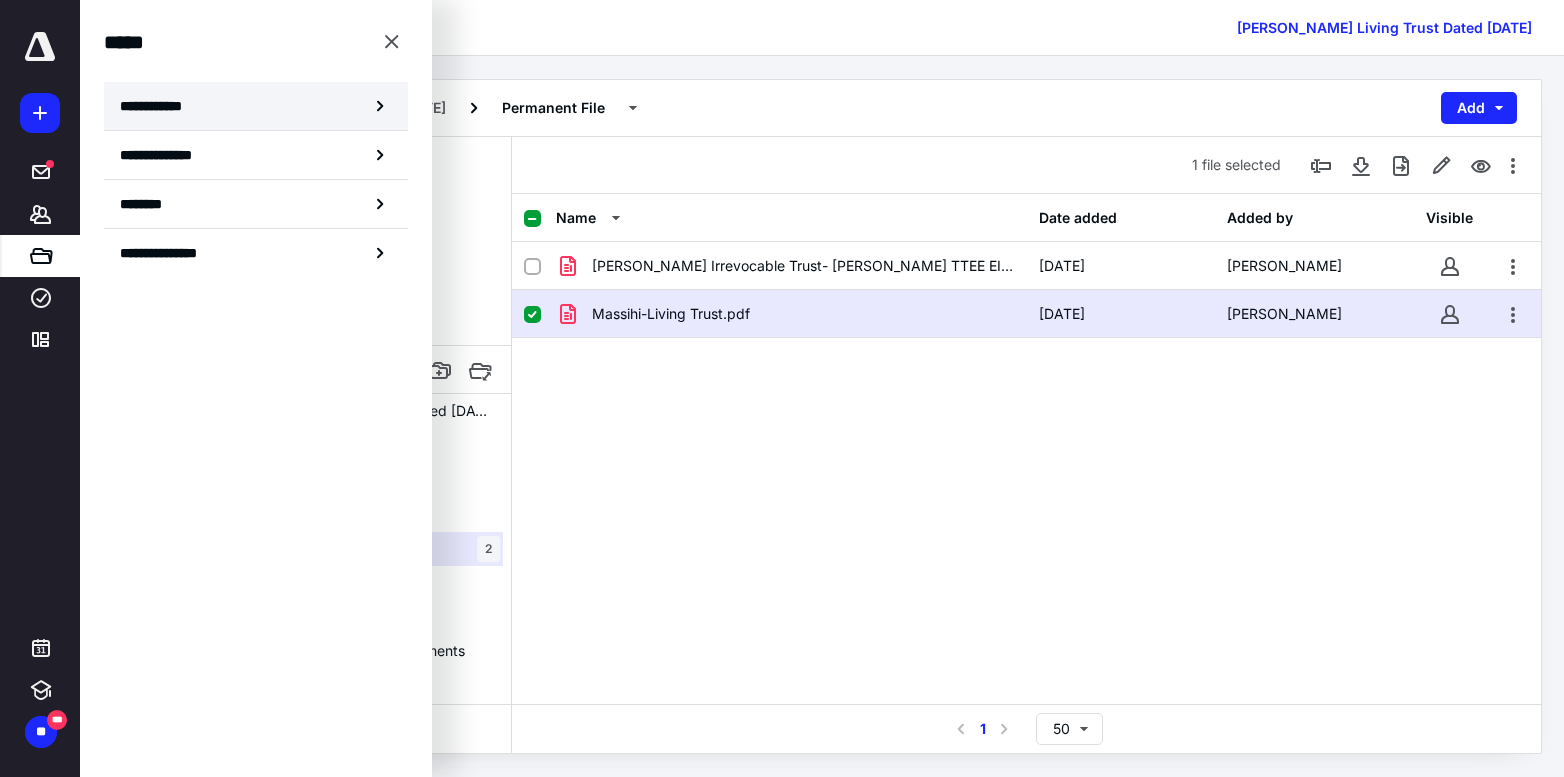 click on "**********" at bounding box center (256, 106) 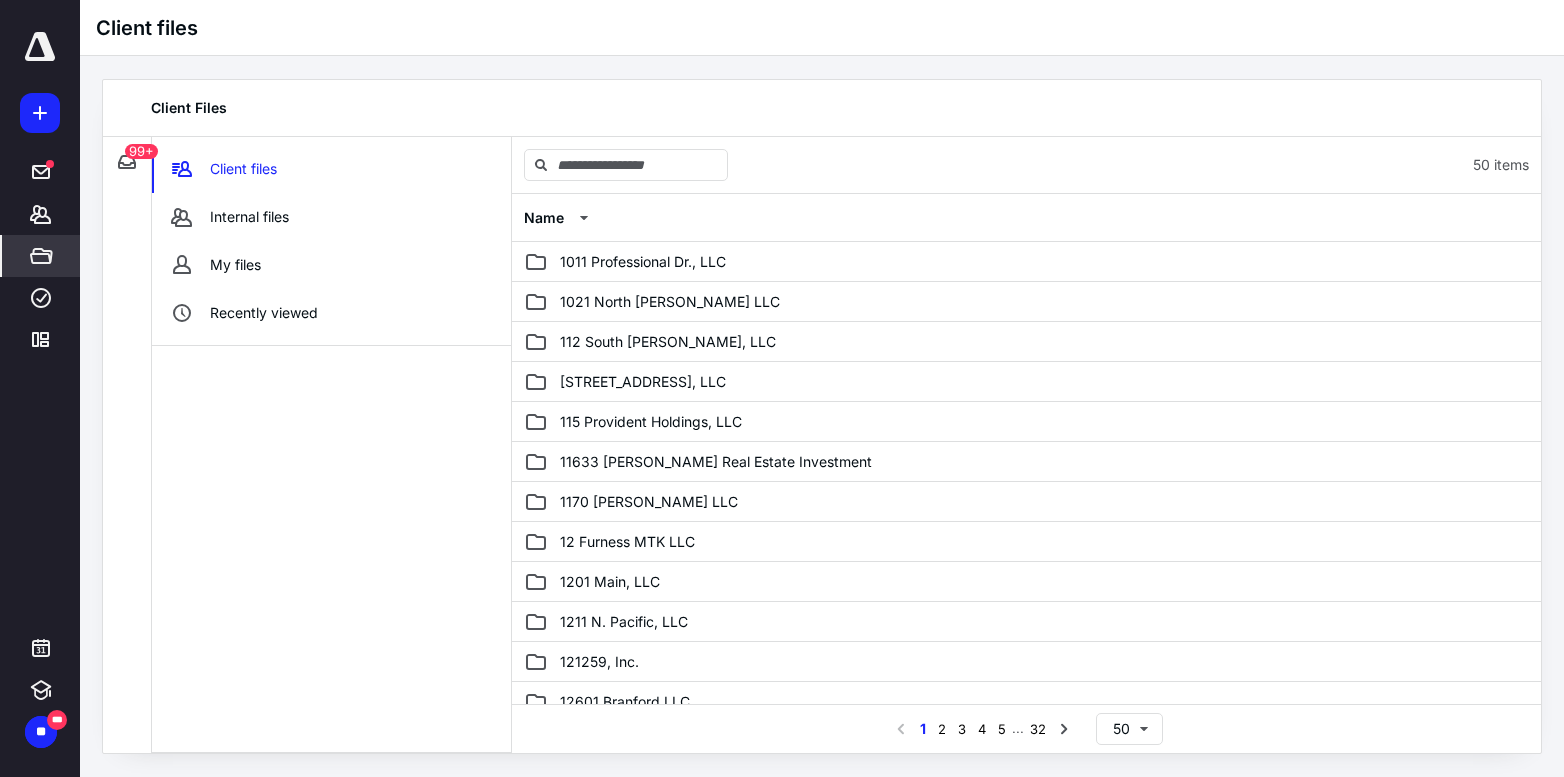 scroll, scrollTop: 0, scrollLeft: 0, axis: both 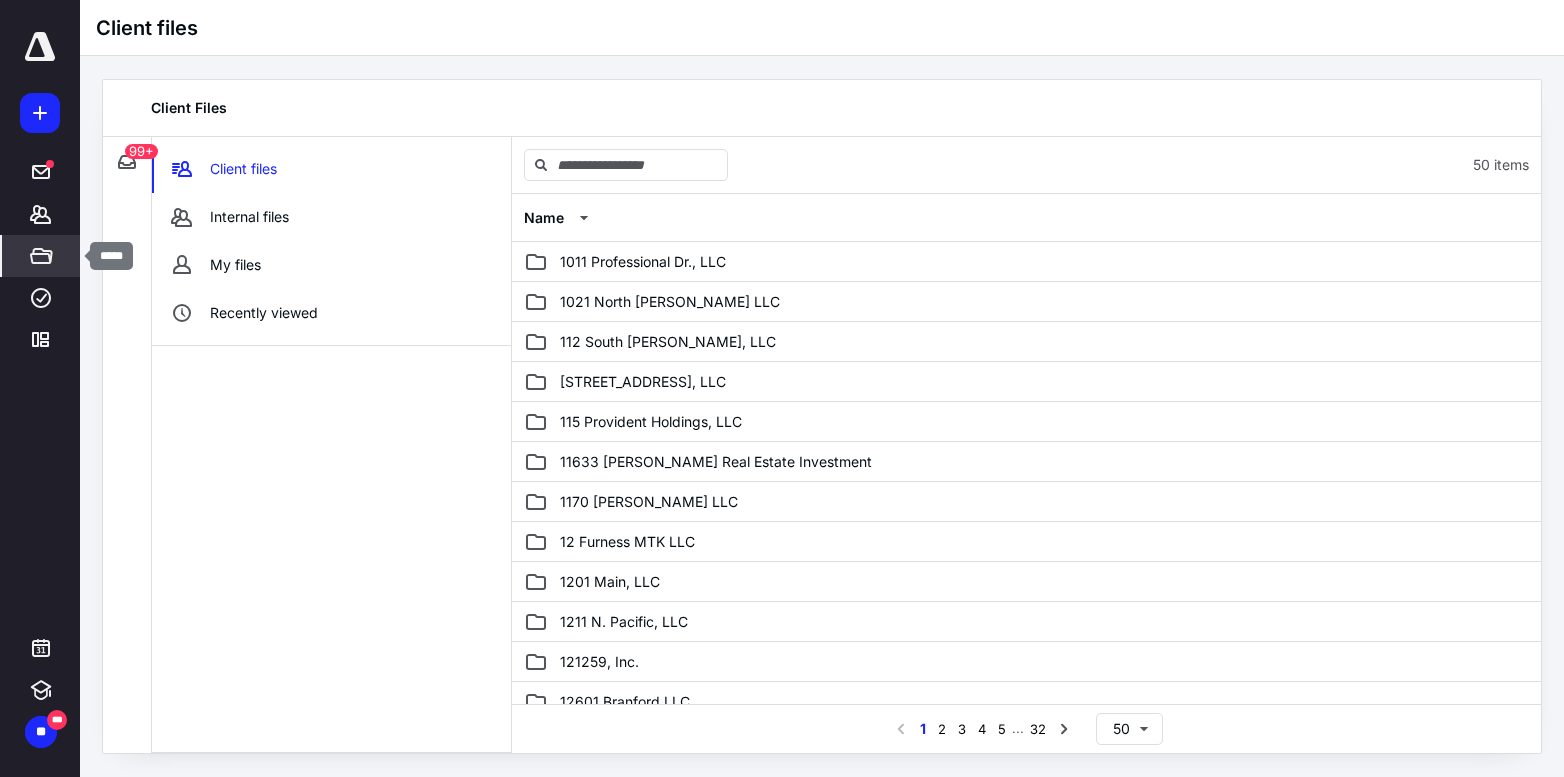 click on "*****" at bounding box center [41, 256] 